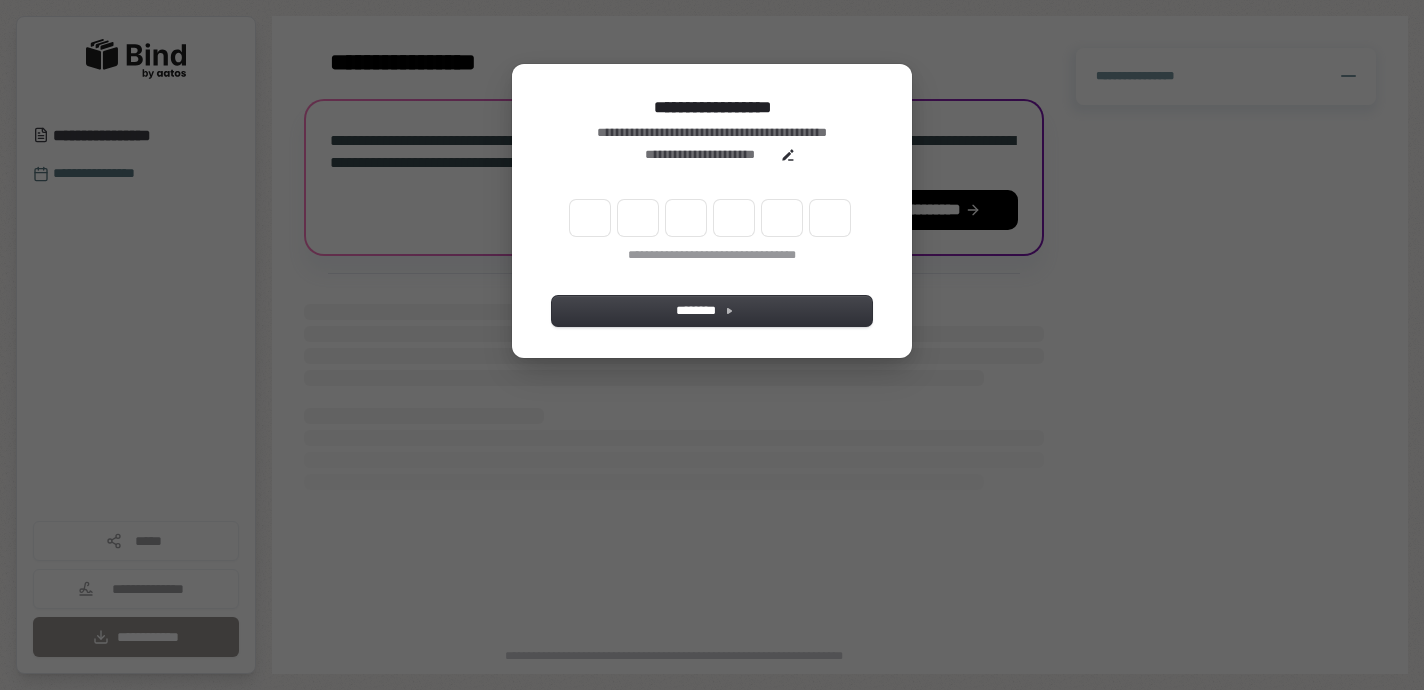 scroll, scrollTop: 0, scrollLeft: 0, axis: both 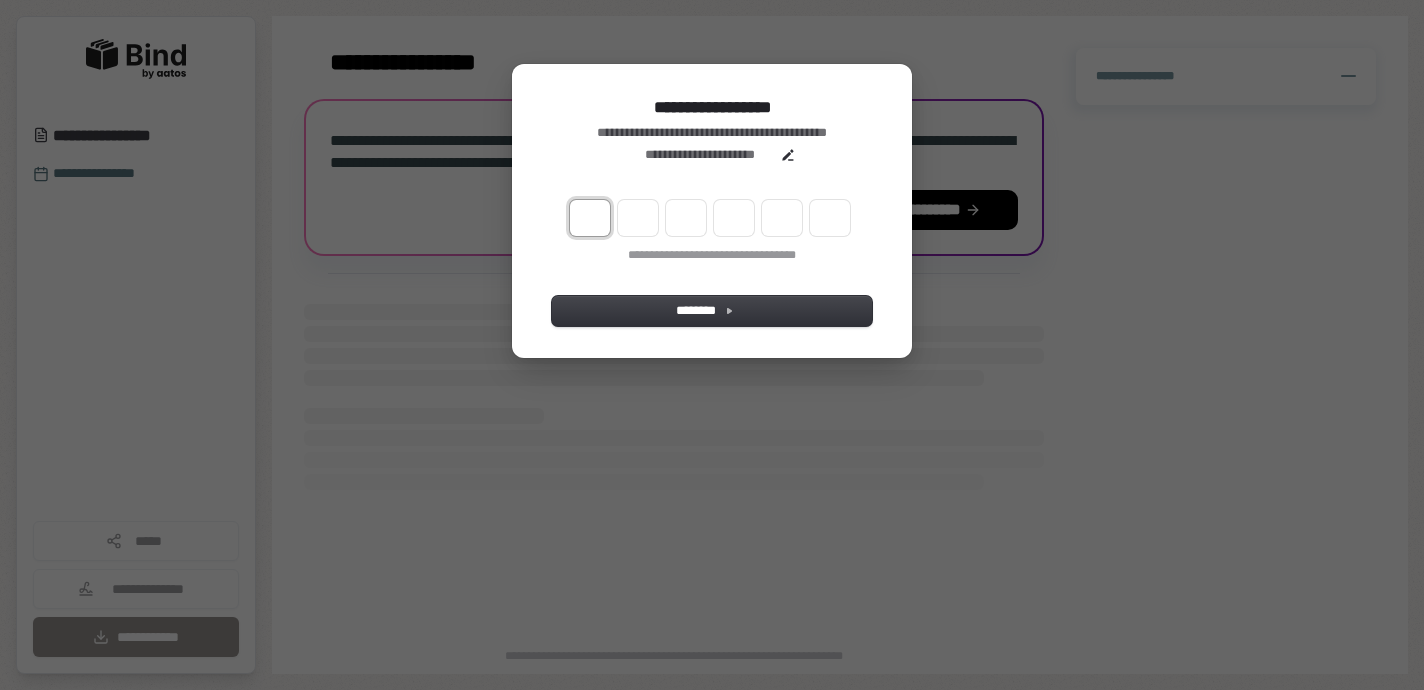 type on "*" 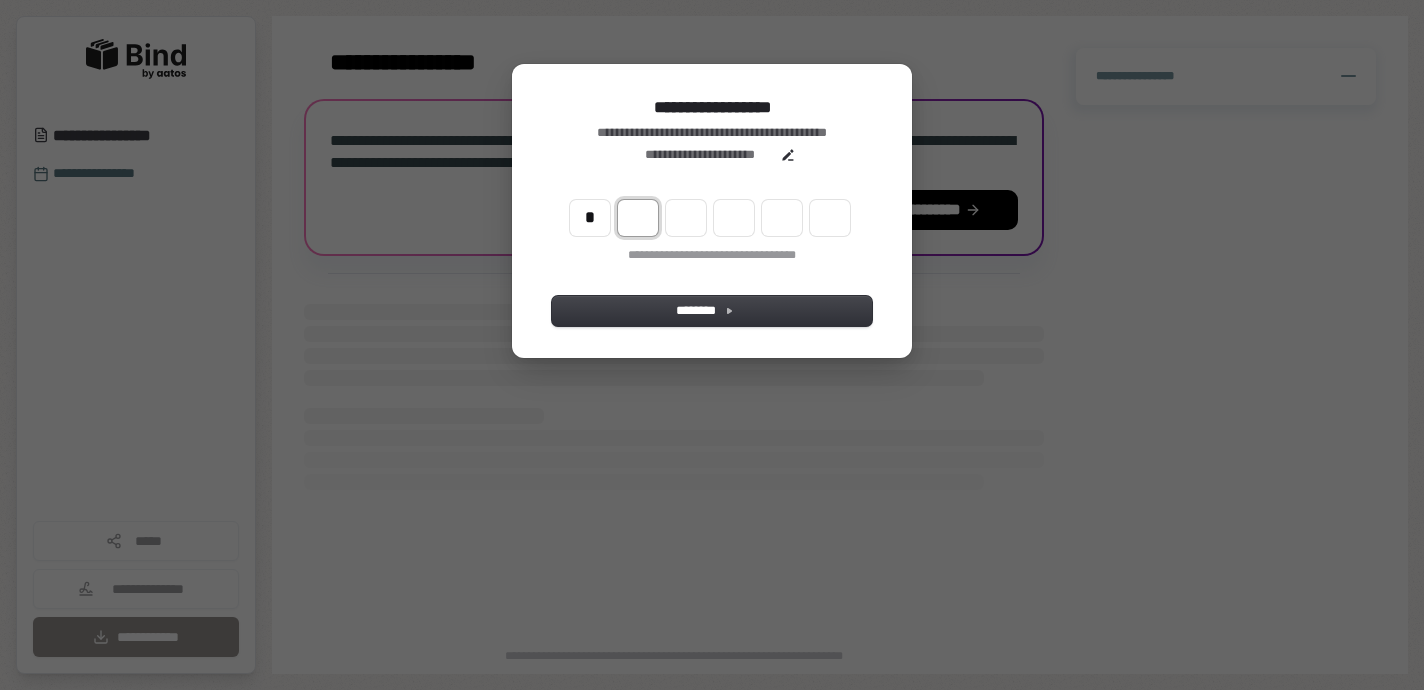 type on "*" 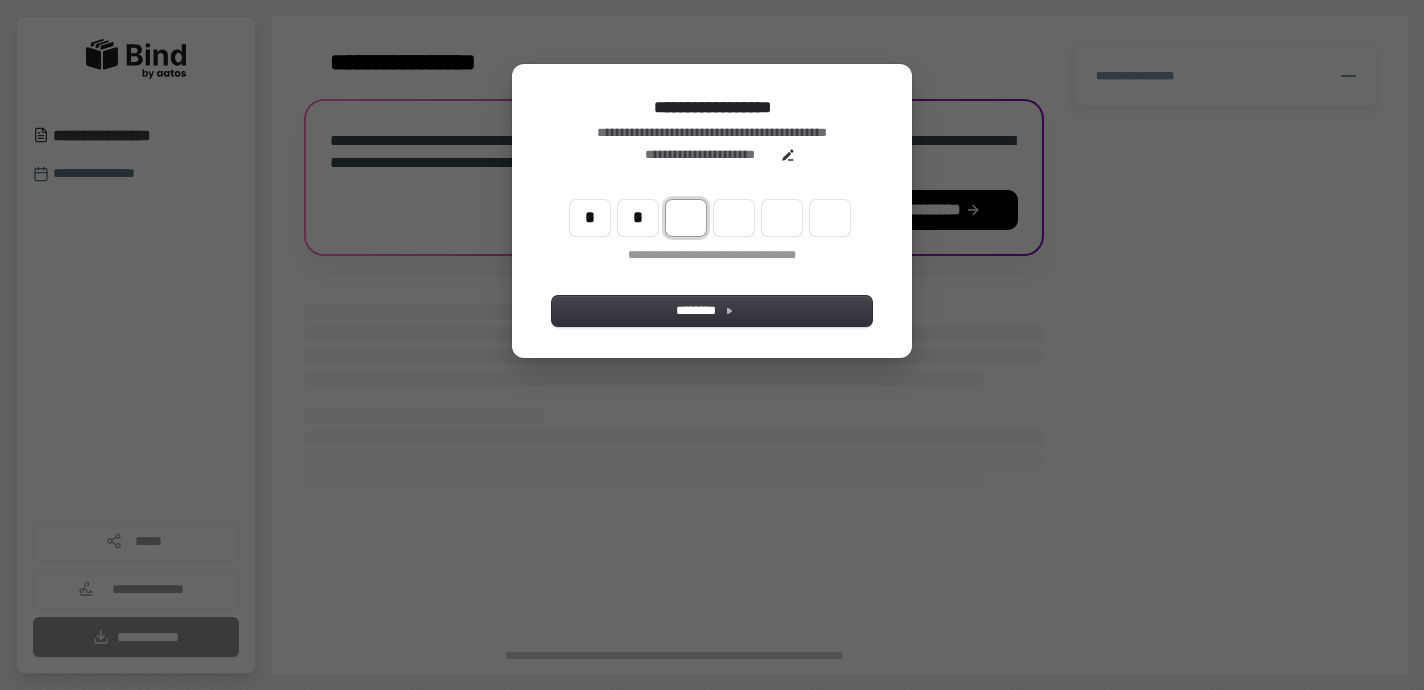 type on "**" 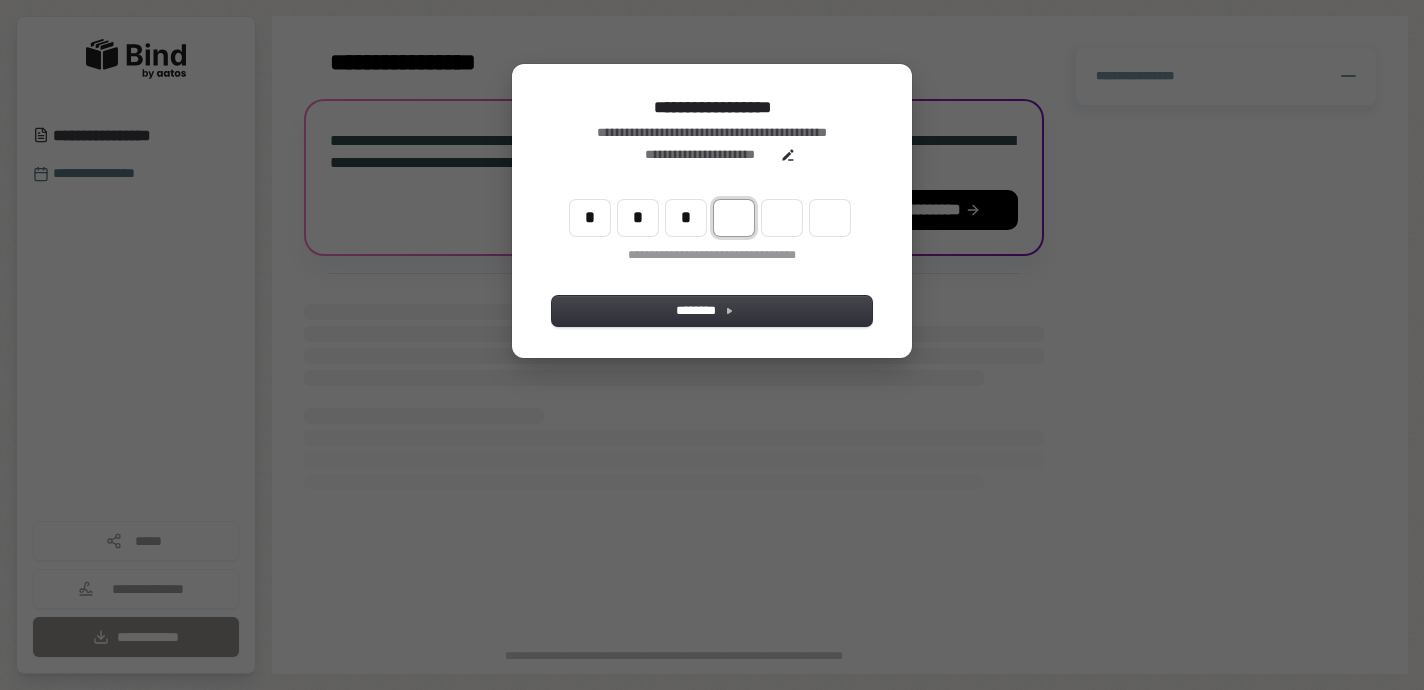 type on "***" 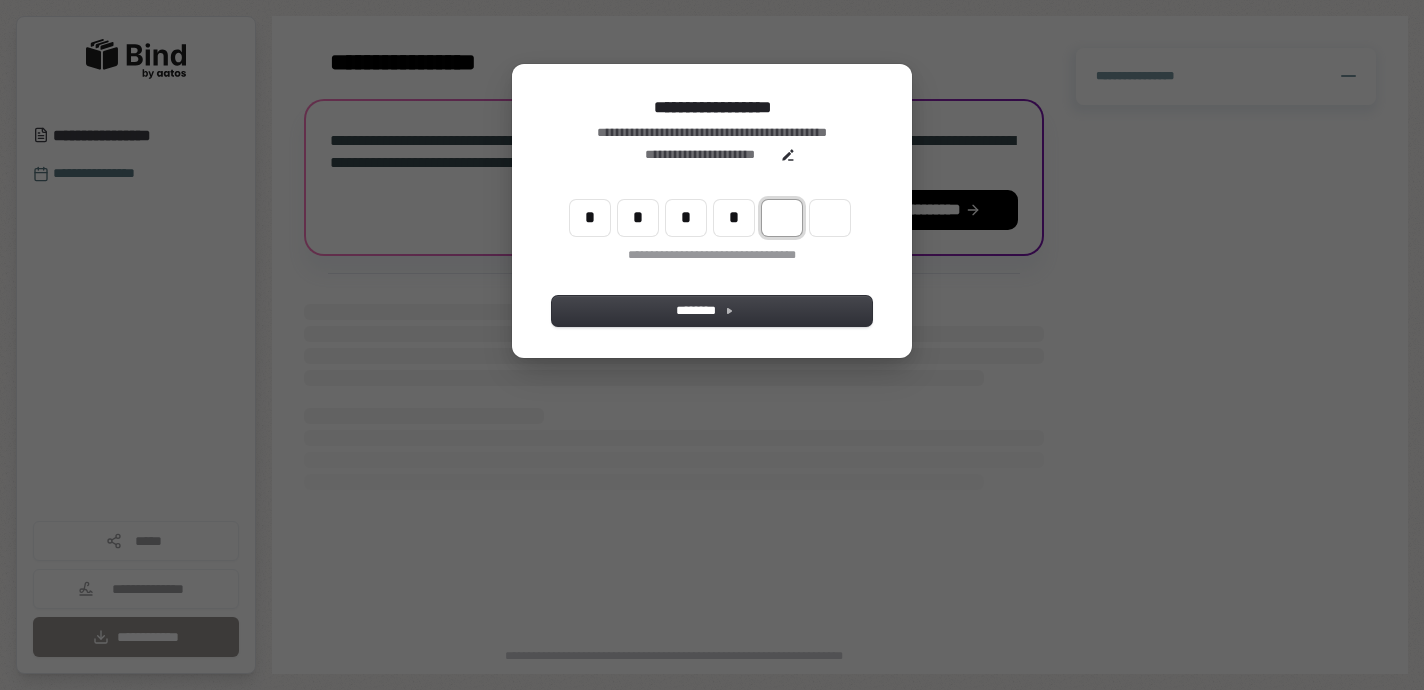type on "****" 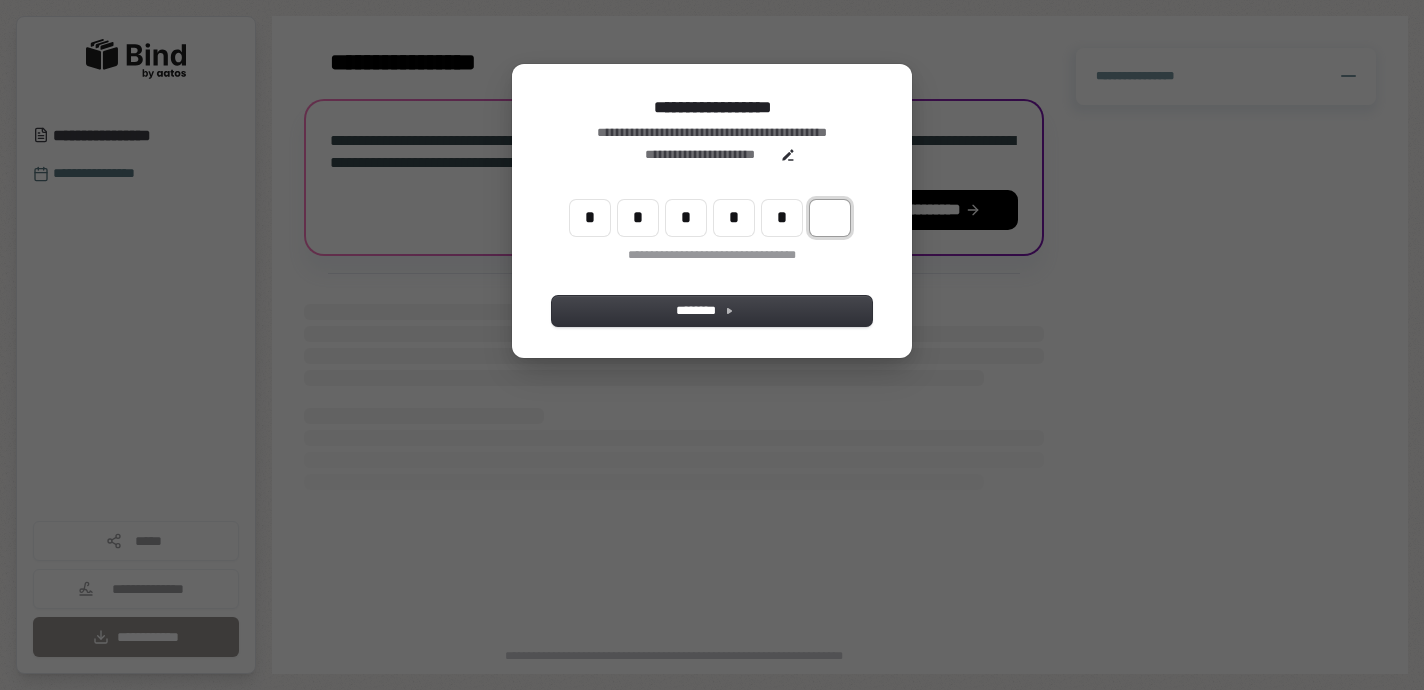type on "******" 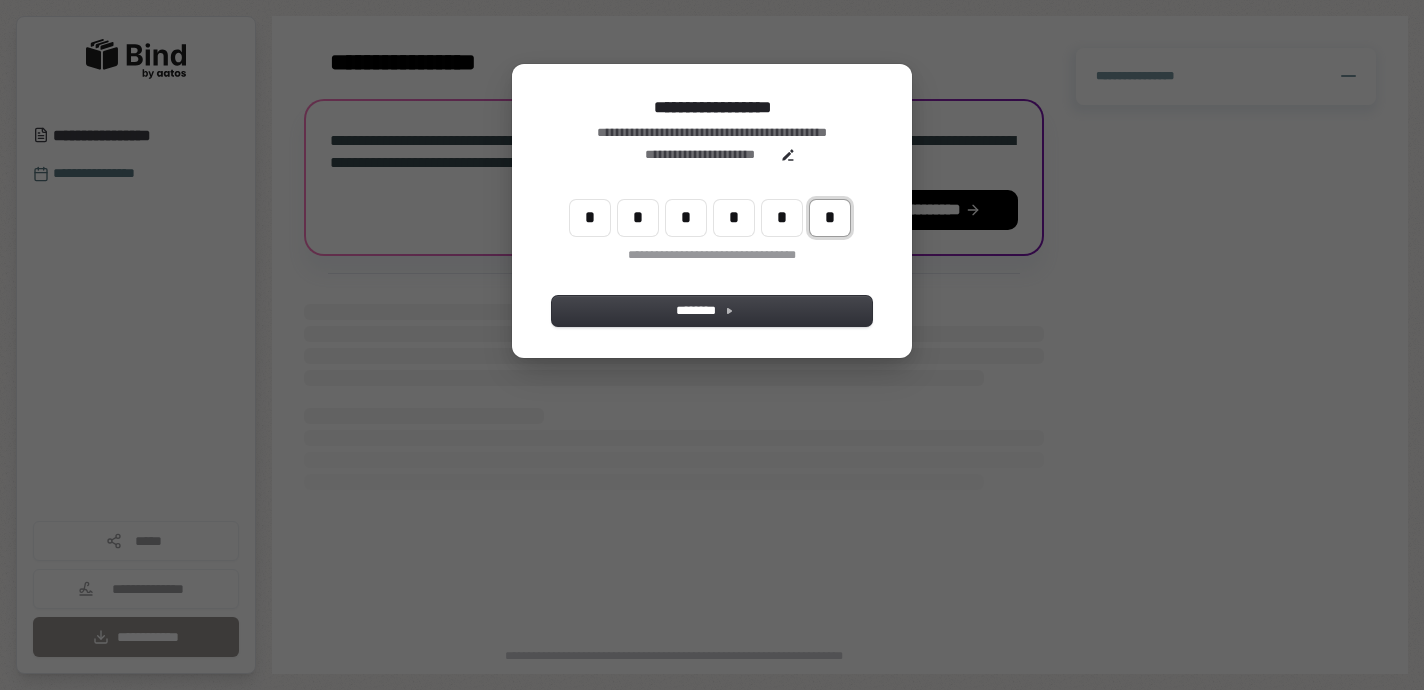 type on "*" 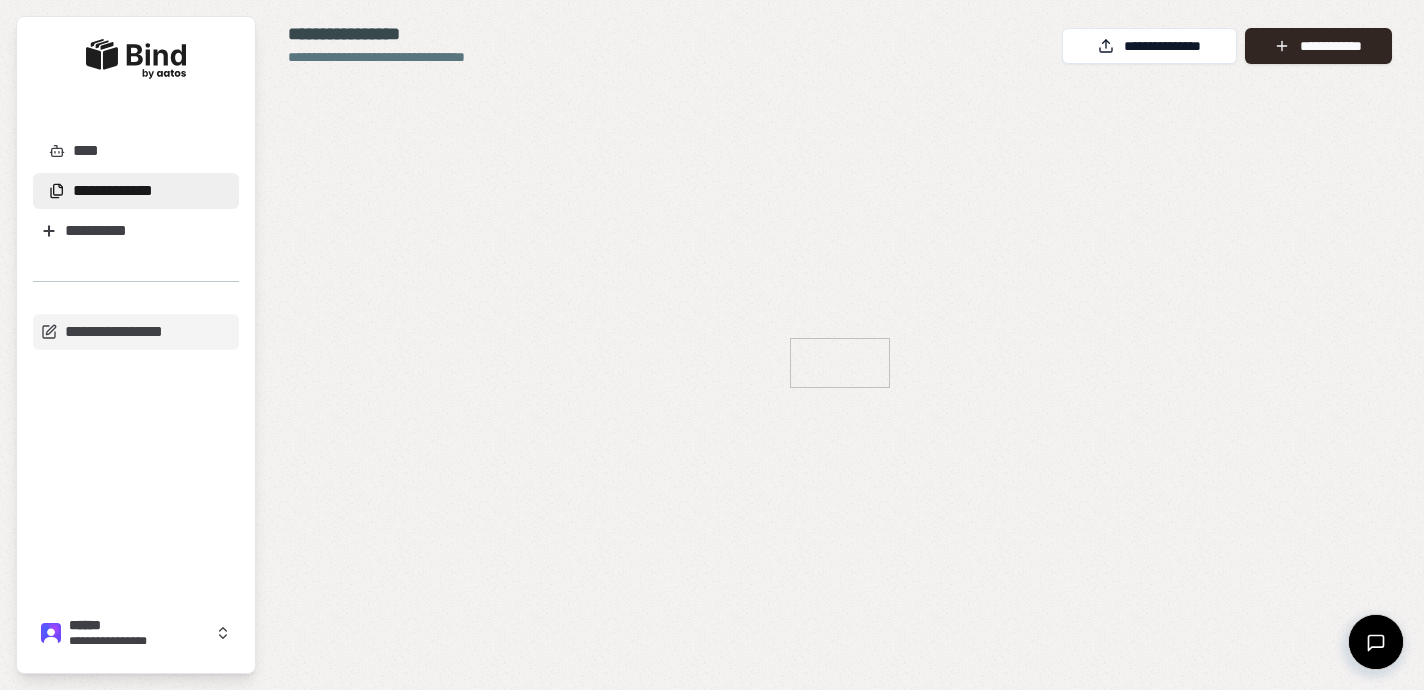scroll, scrollTop: 0, scrollLeft: 0, axis: both 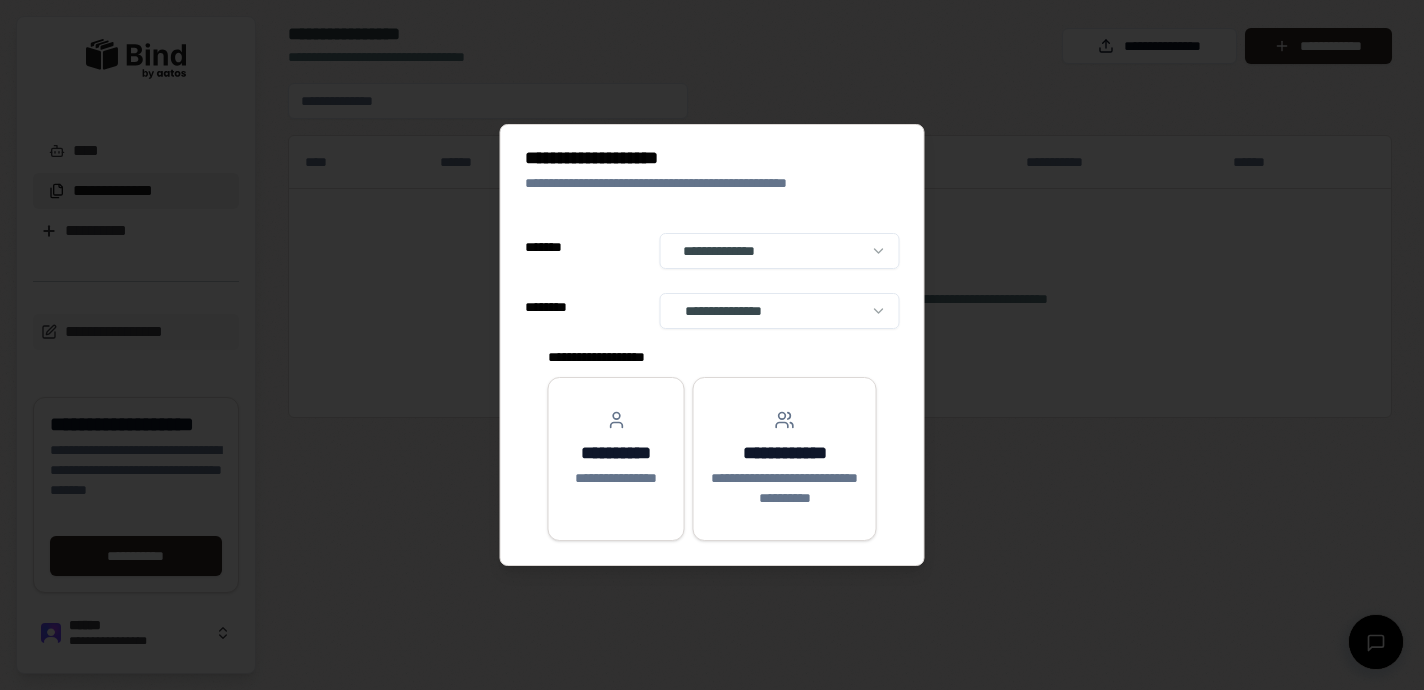 select on "**" 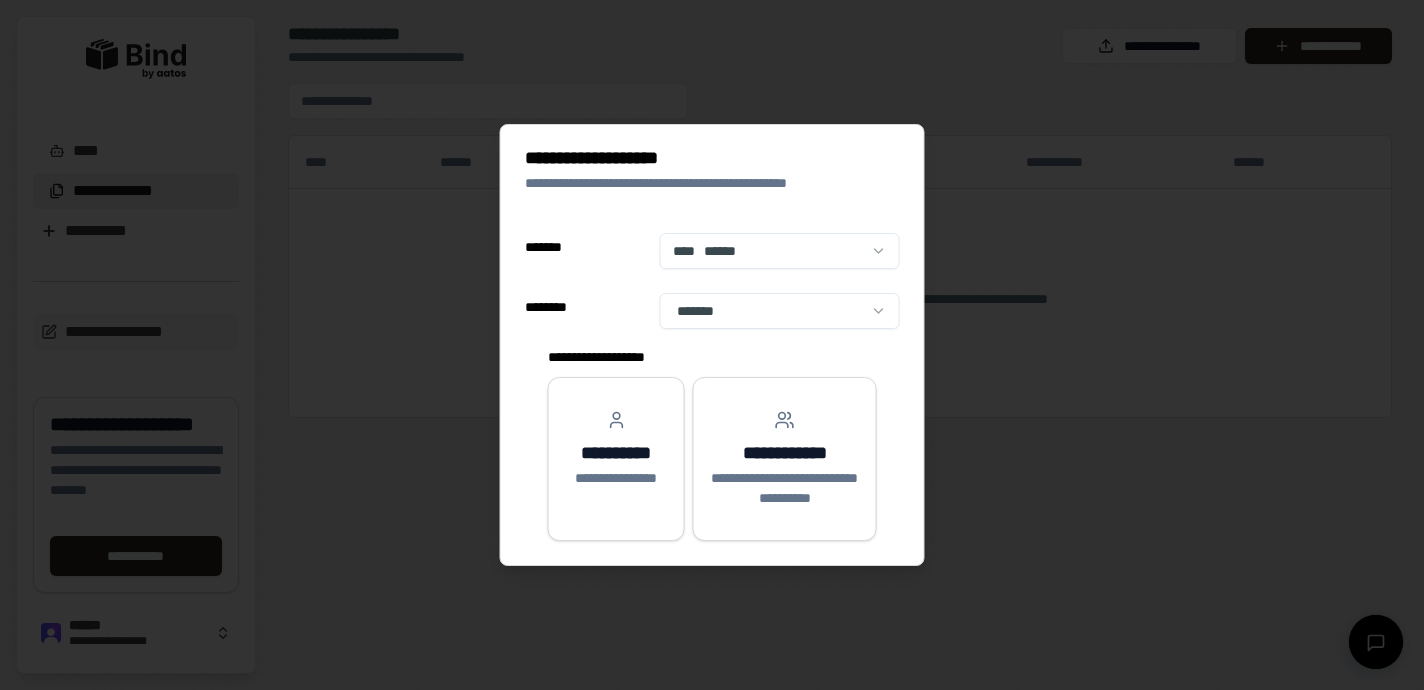 click on "**********" at bounding box center [712, 345] 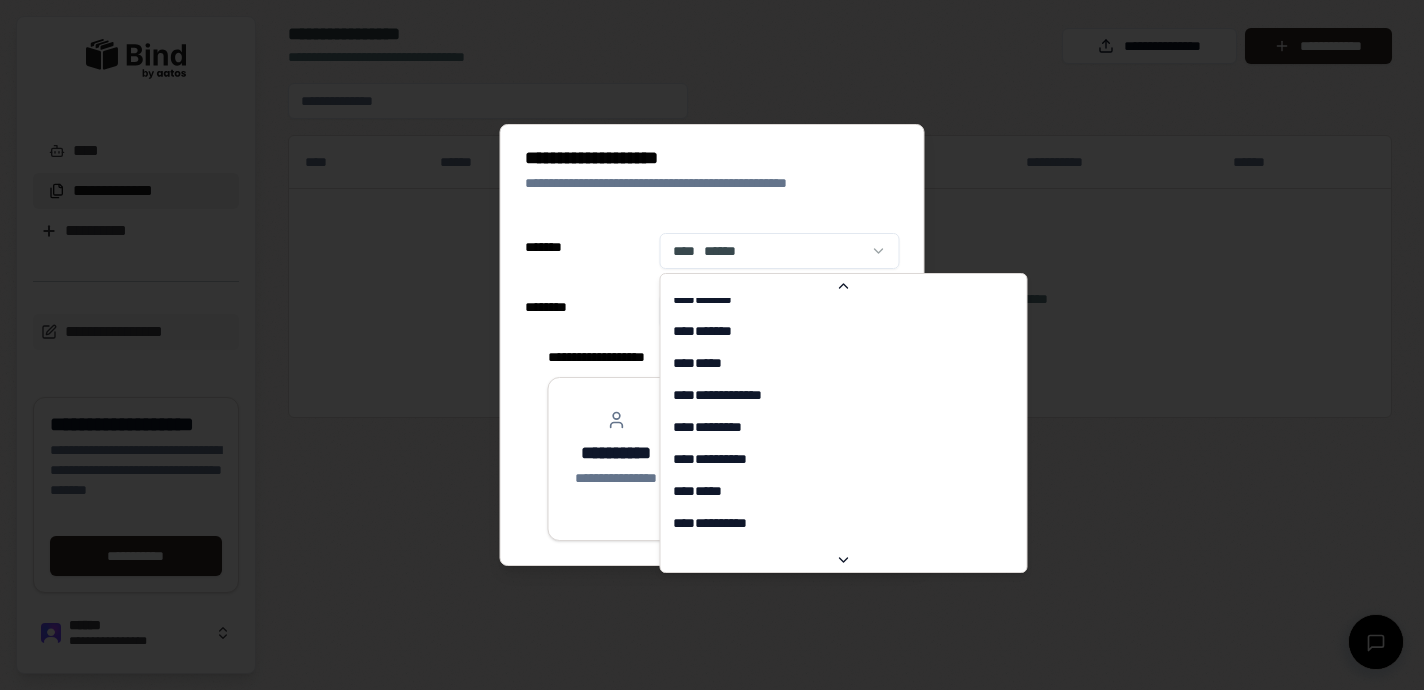 scroll, scrollTop: 4102, scrollLeft: 0, axis: vertical 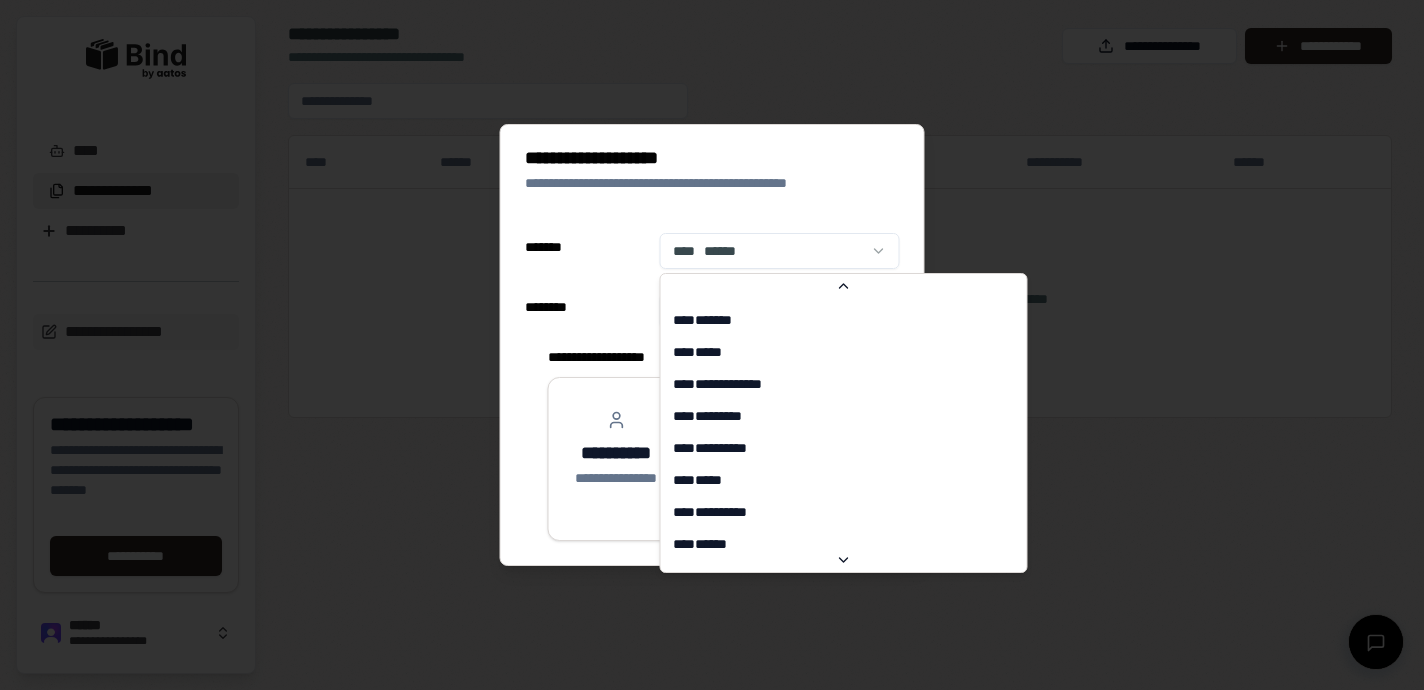 select on "**" 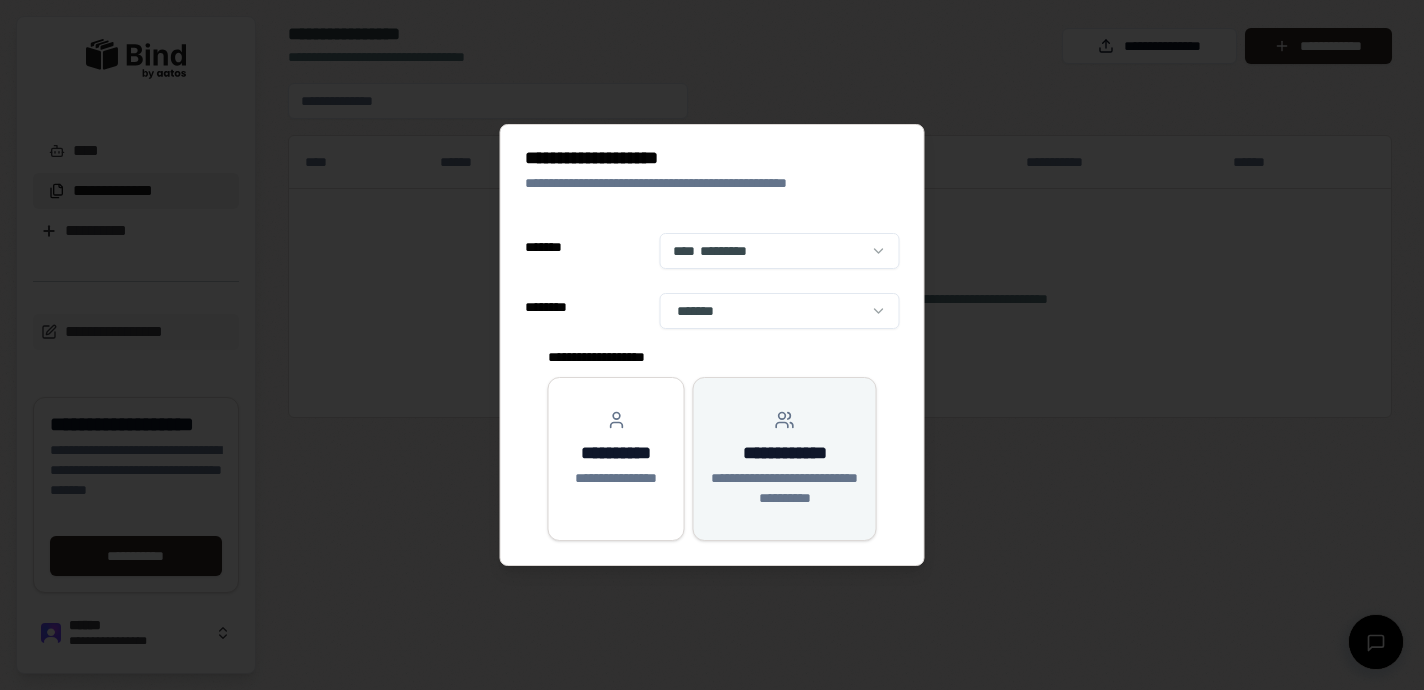 click on "**********" at bounding box center (785, 459) 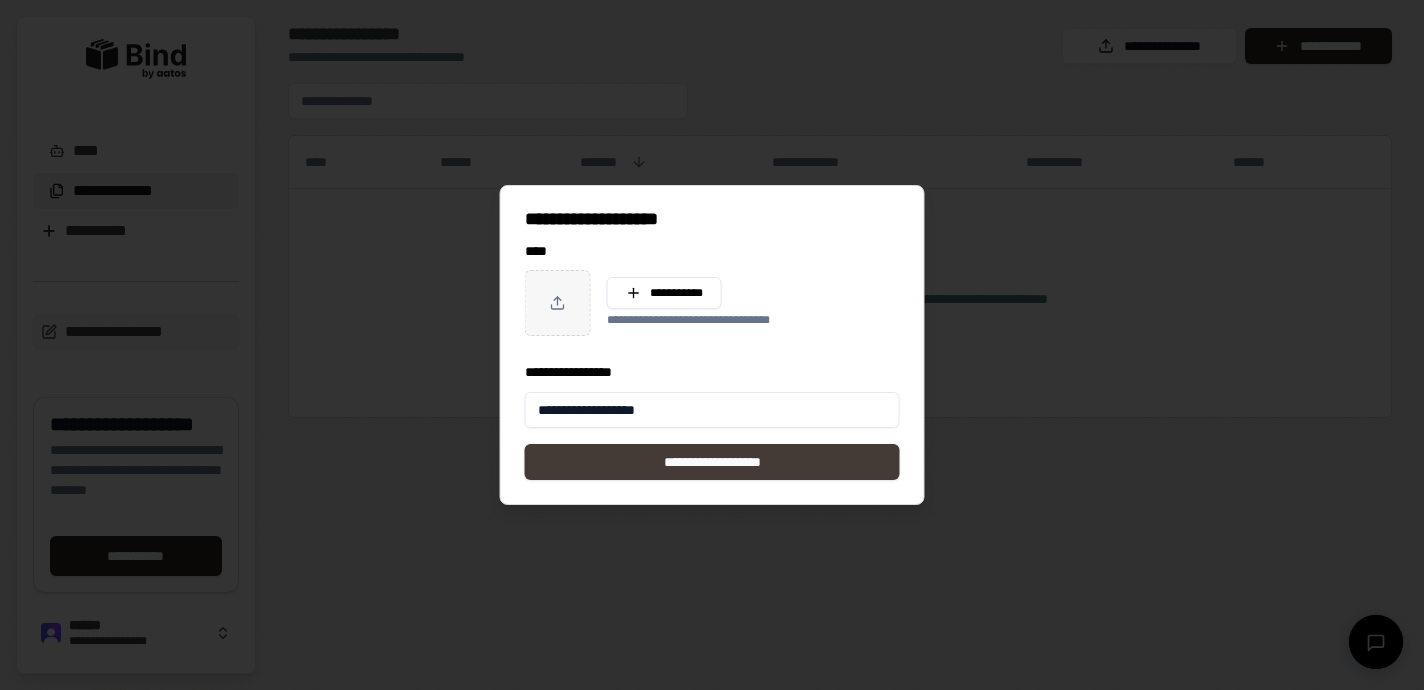 type on "**********" 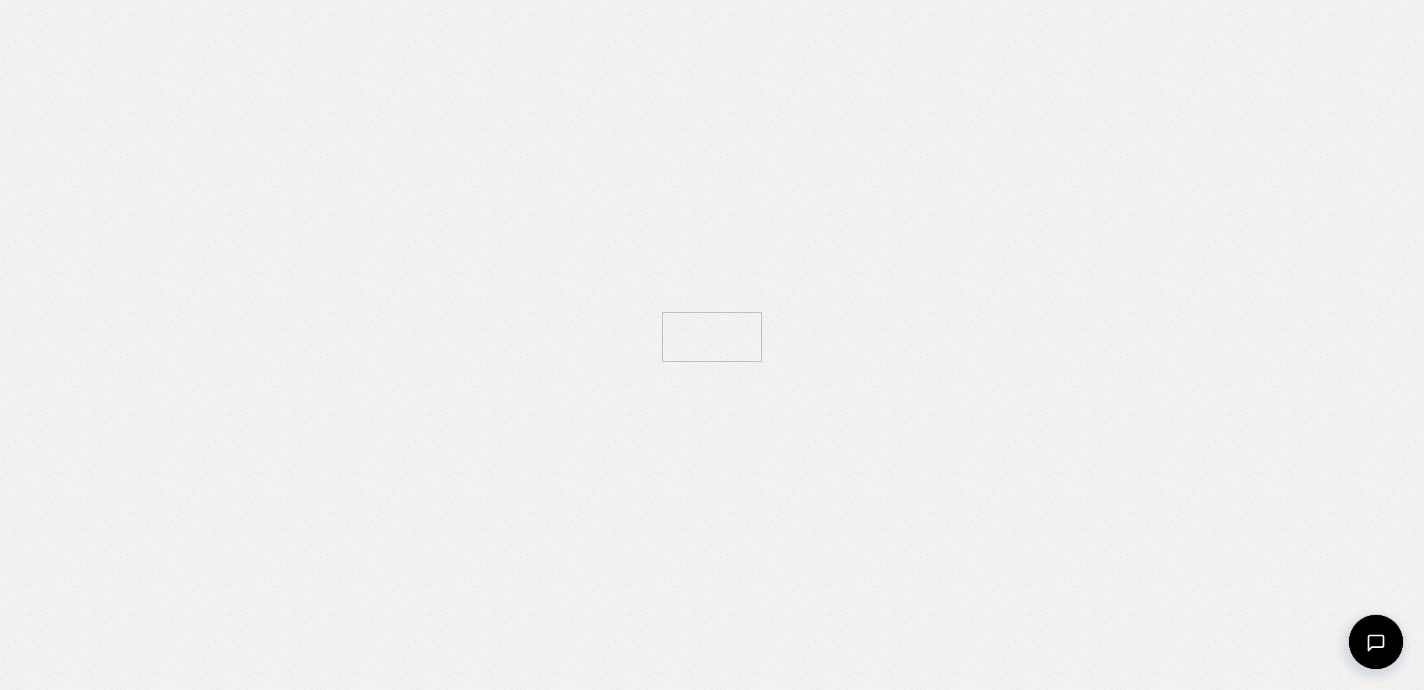 scroll, scrollTop: 0, scrollLeft: 0, axis: both 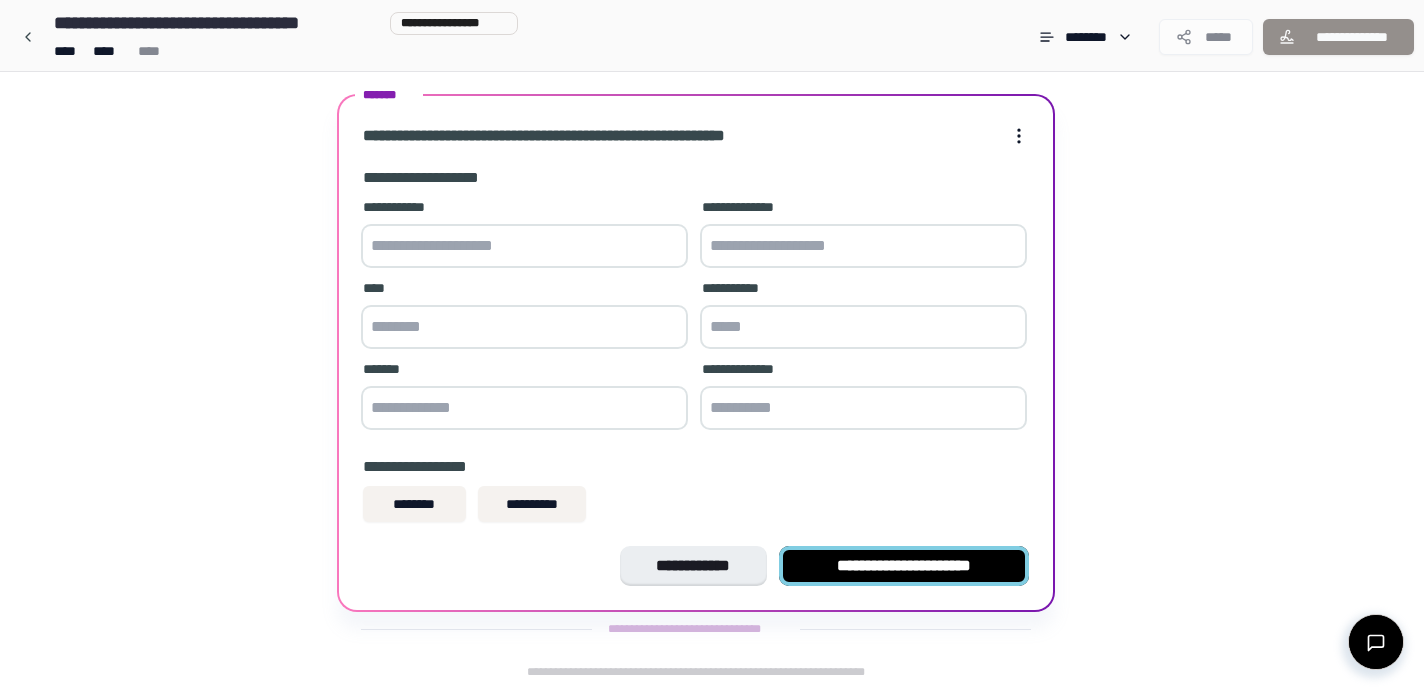 click on "**********" at bounding box center [904, 566] 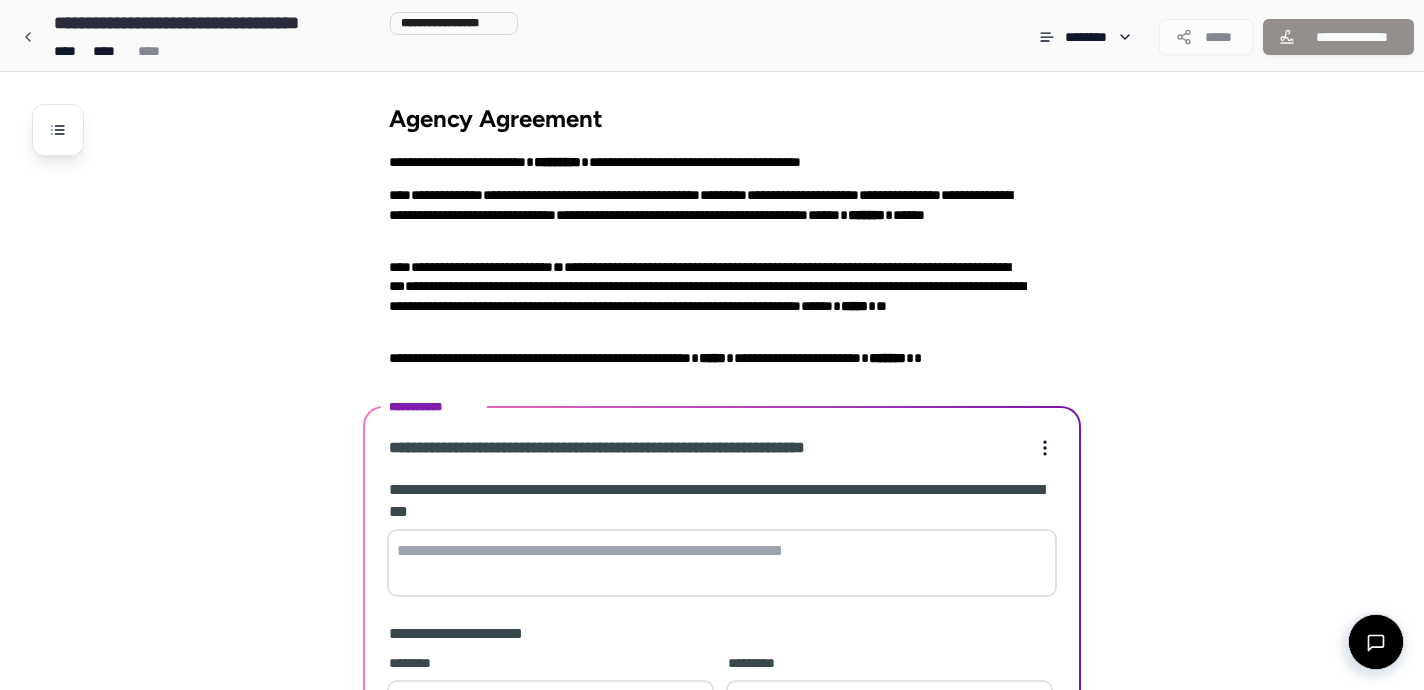 scroll, scrollTop: 200, scrollLeft: 0, axis: vertical 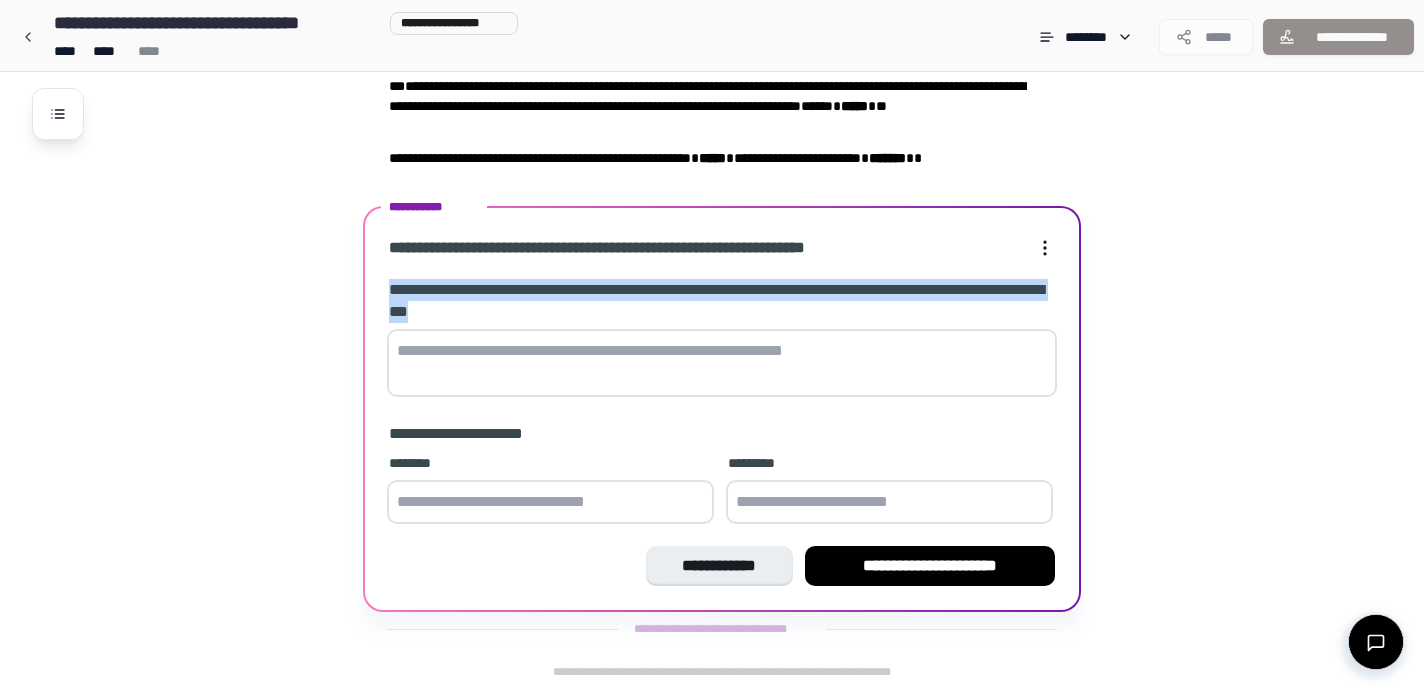 drag, startPoint x: 594, startPoint y: 310, endPoint x: 385, endPoint y: 288, distance: 210.15471 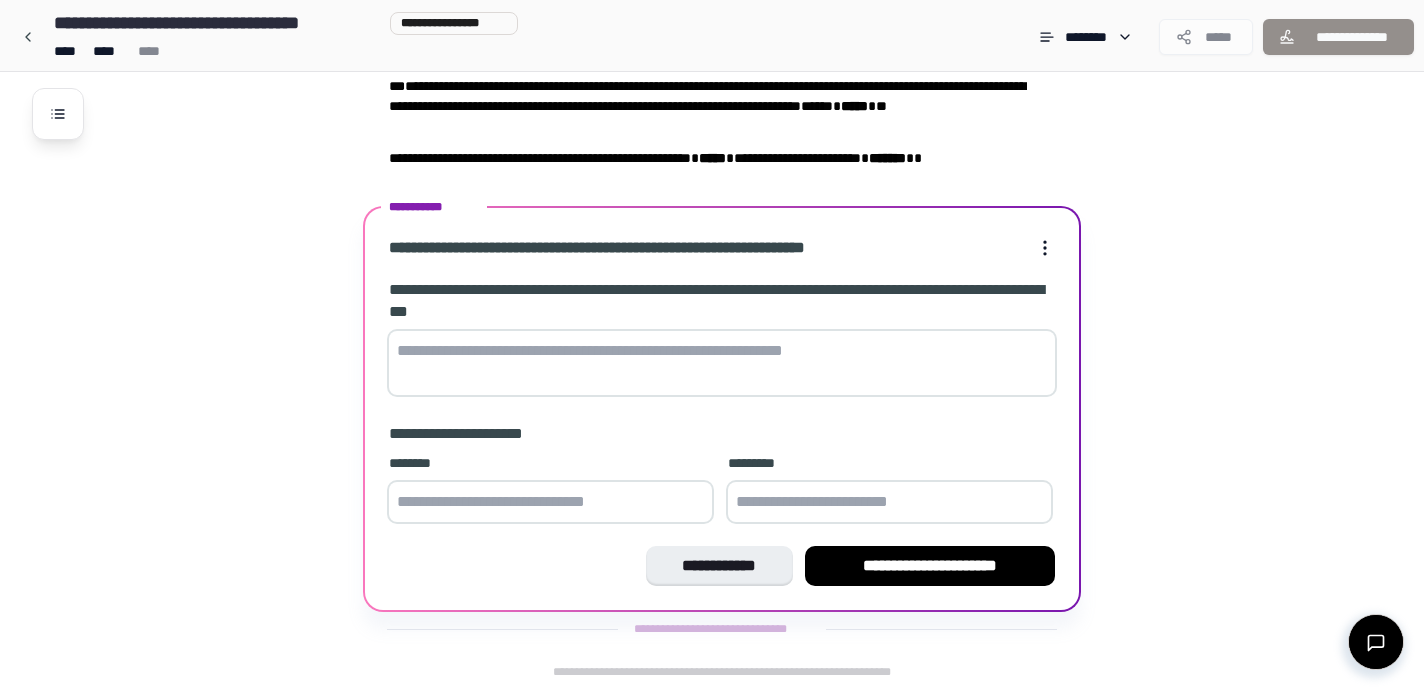 click at bounding box center [722, 363] 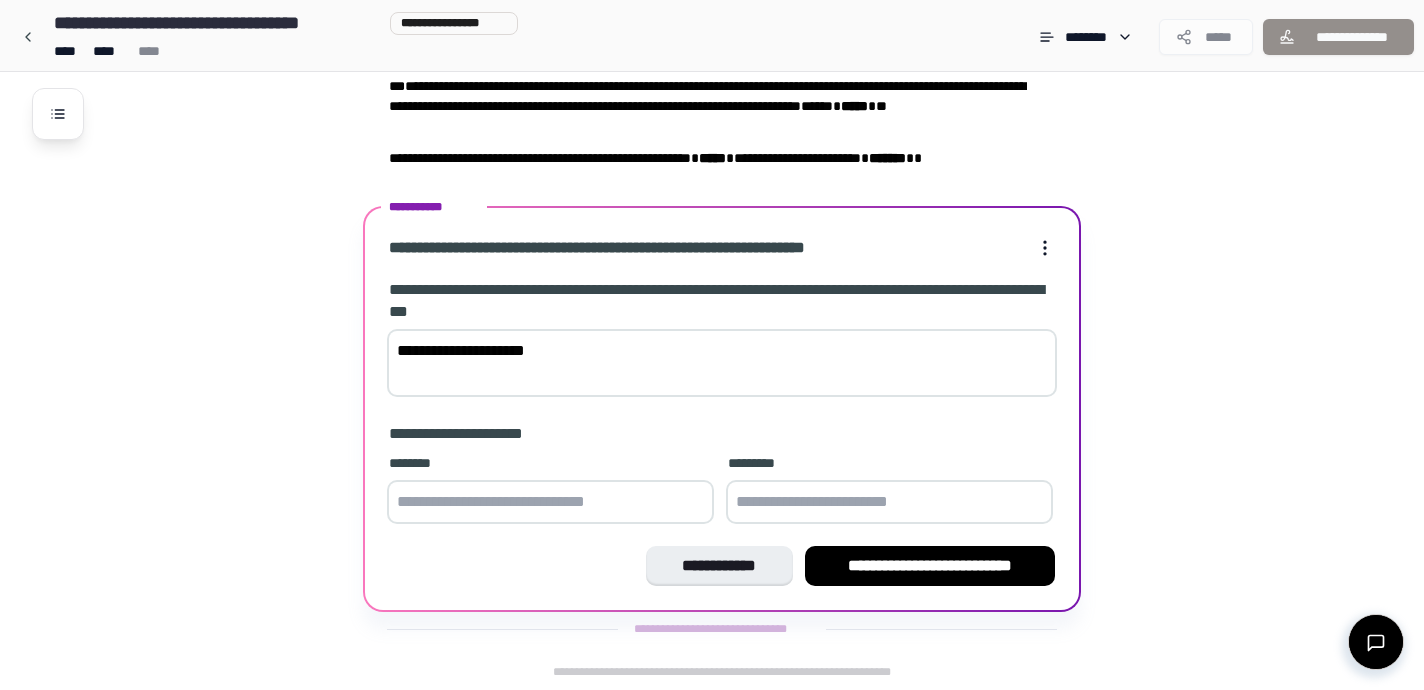type on "**********" 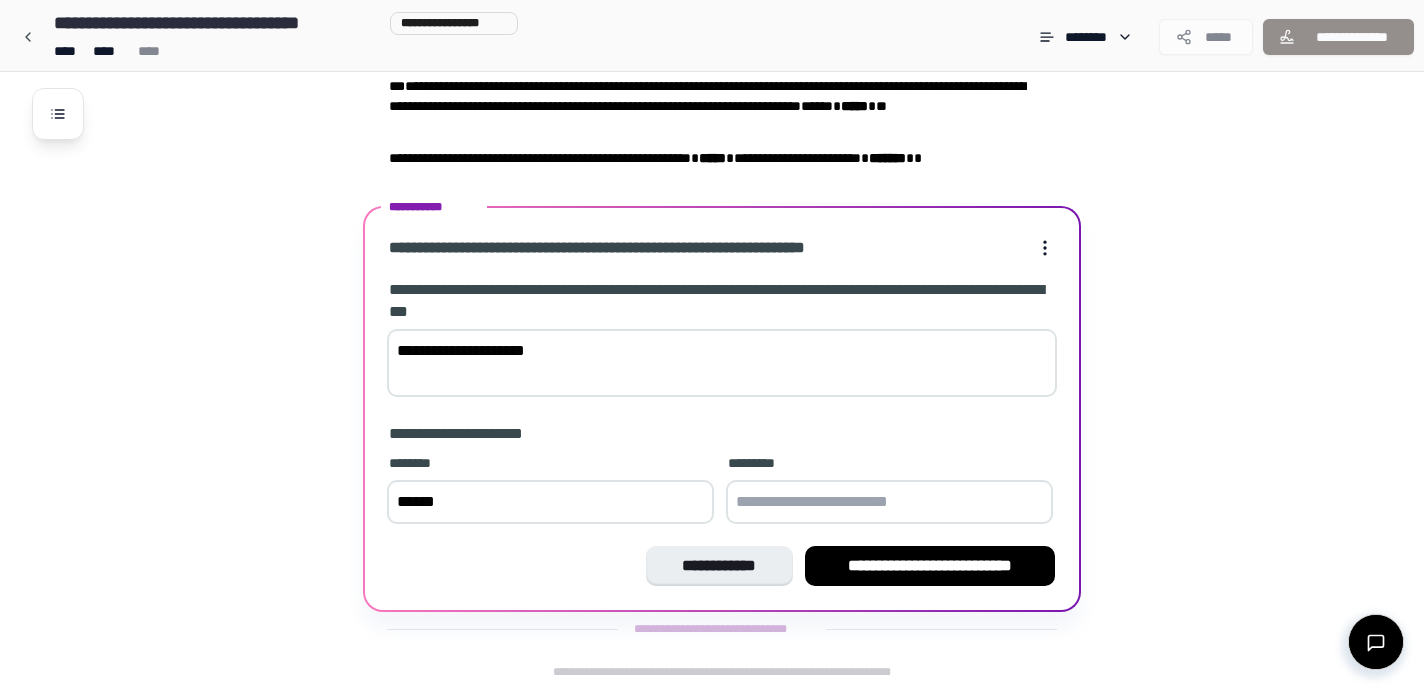 type on "******" 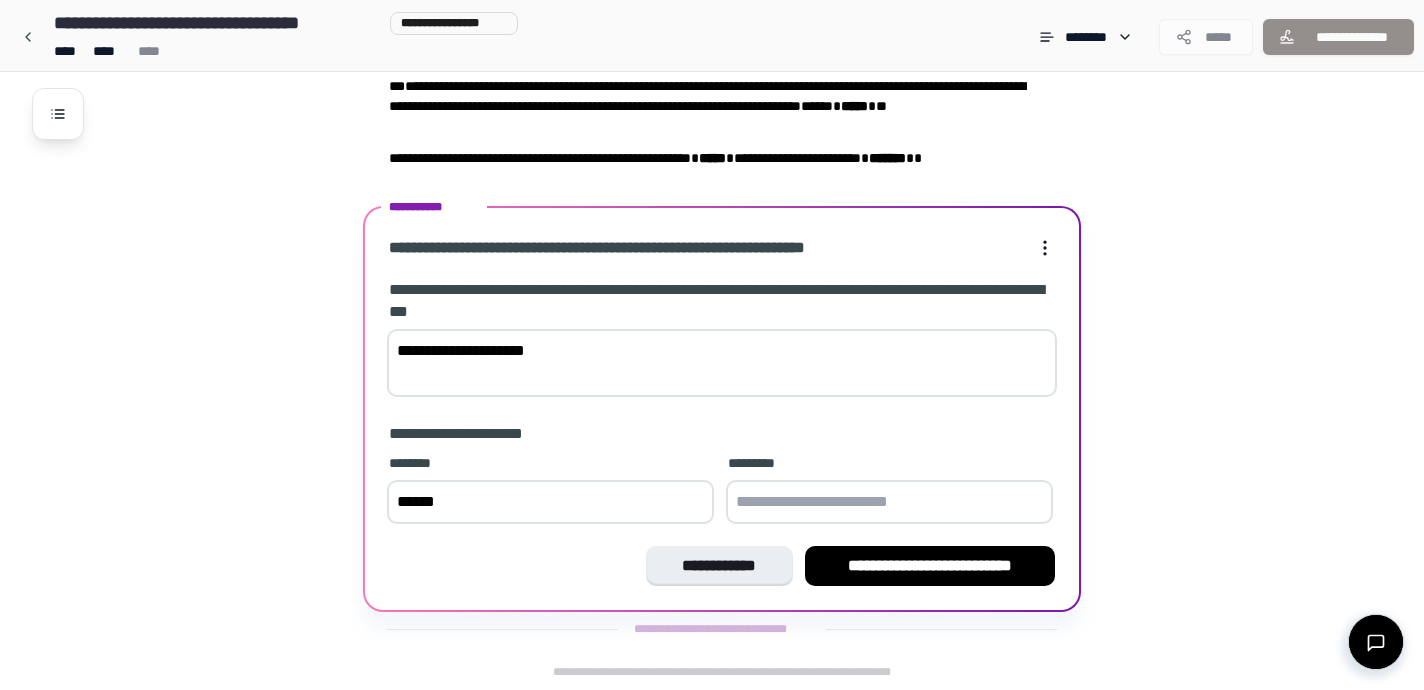 click at bounding box center [889, 502] 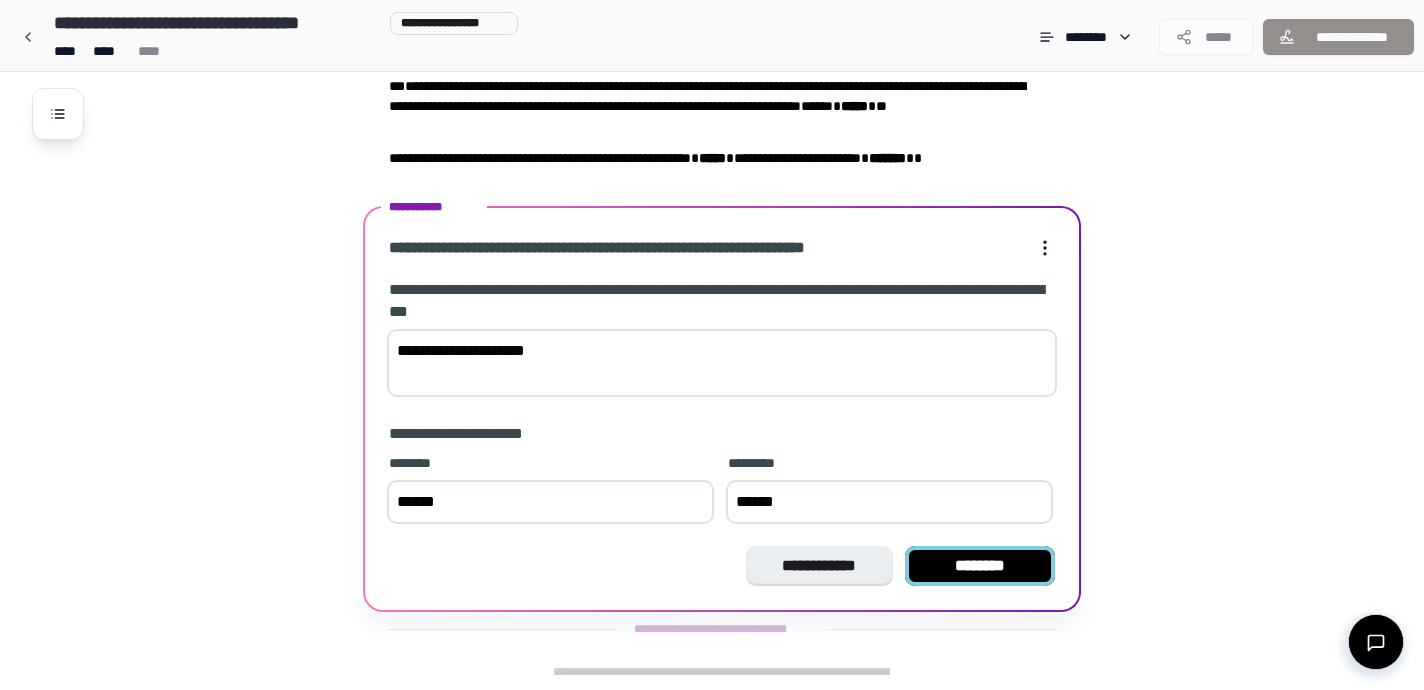 type on "******" 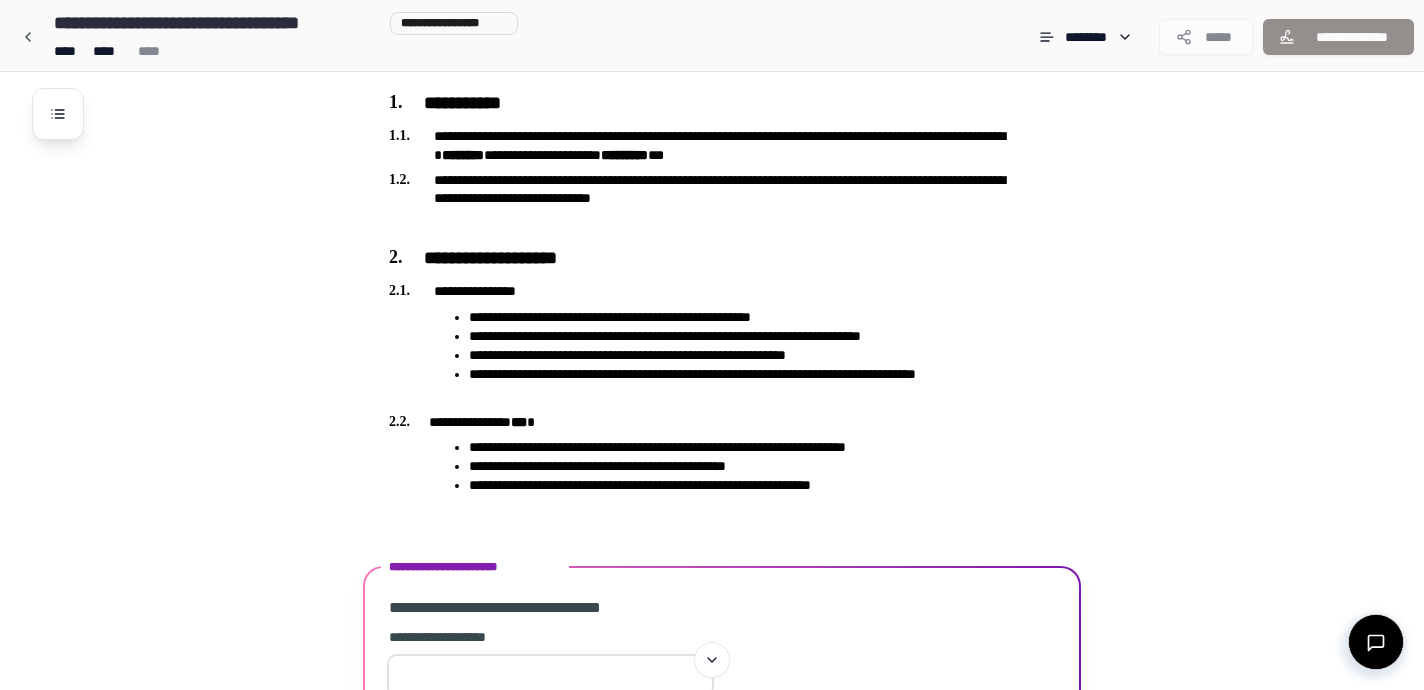 scroll, scrollTop: 0, scrollLeft: 0, axis: both 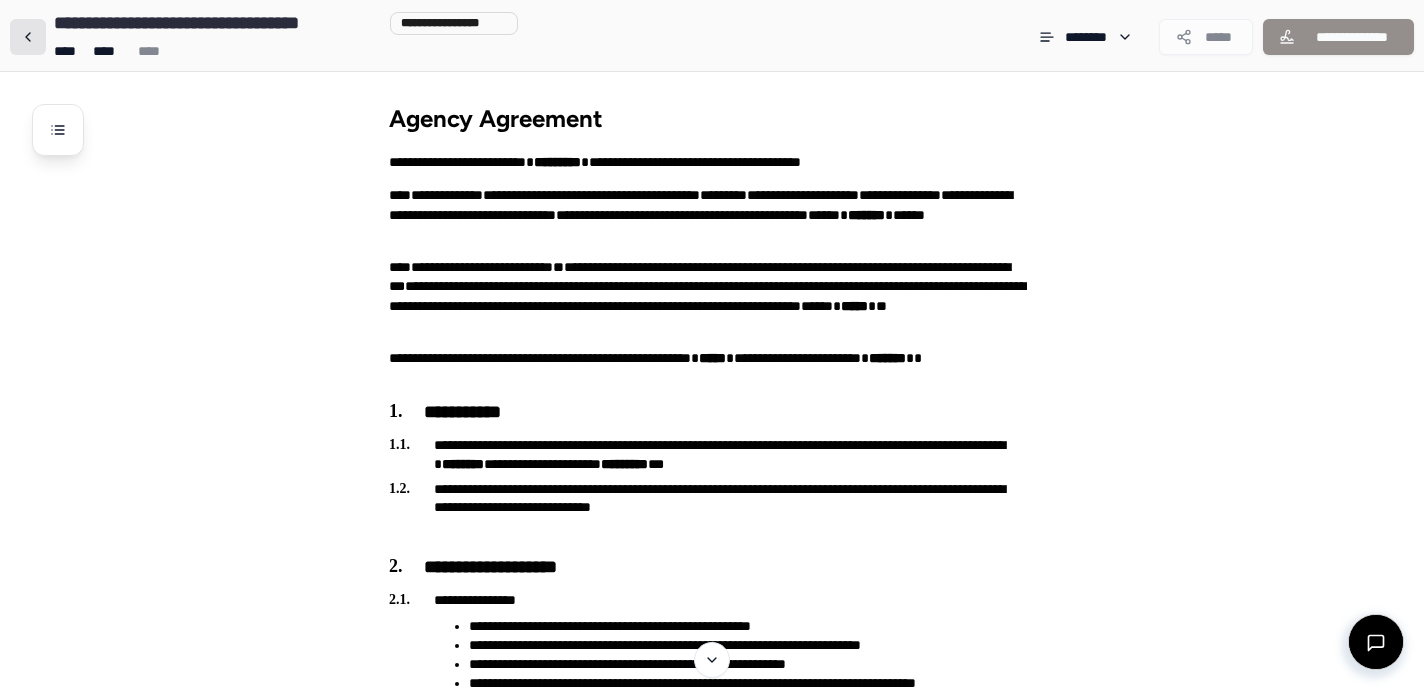 click at bounding box center (28, 37) 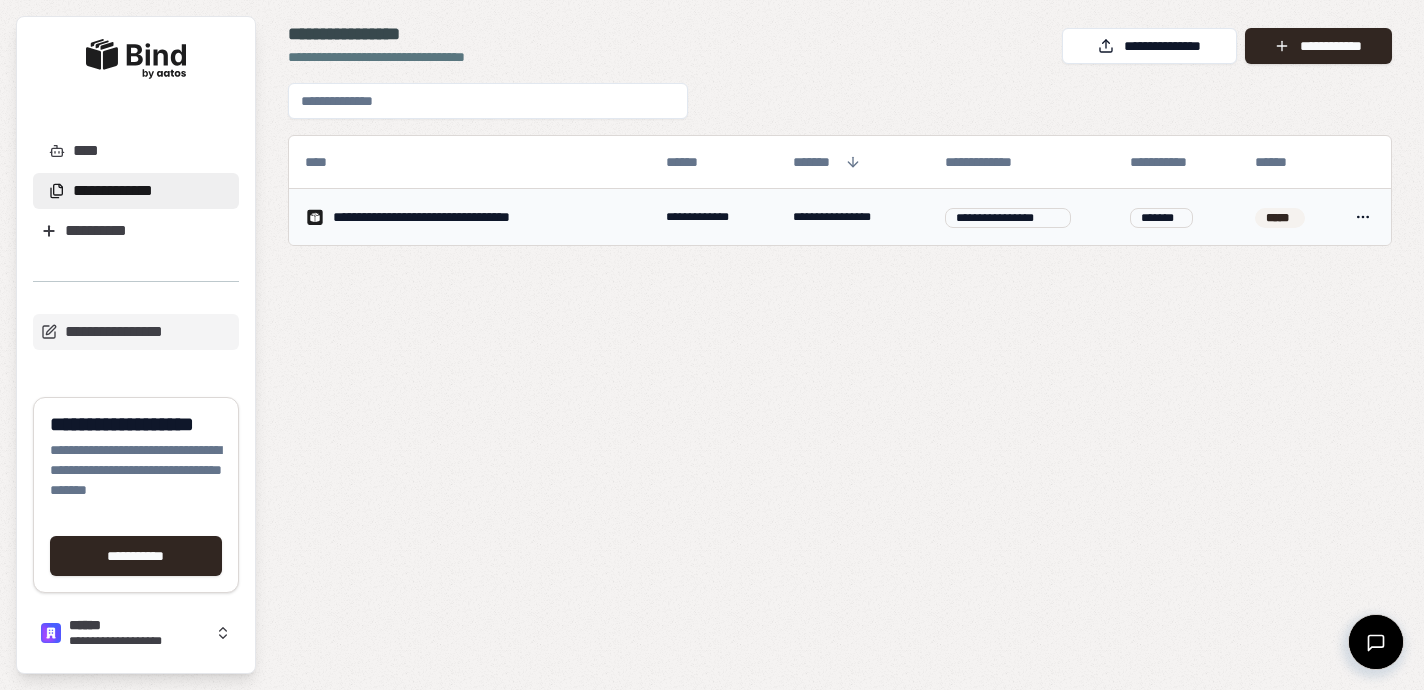 click on "**********" at bounding box center (712, 345) 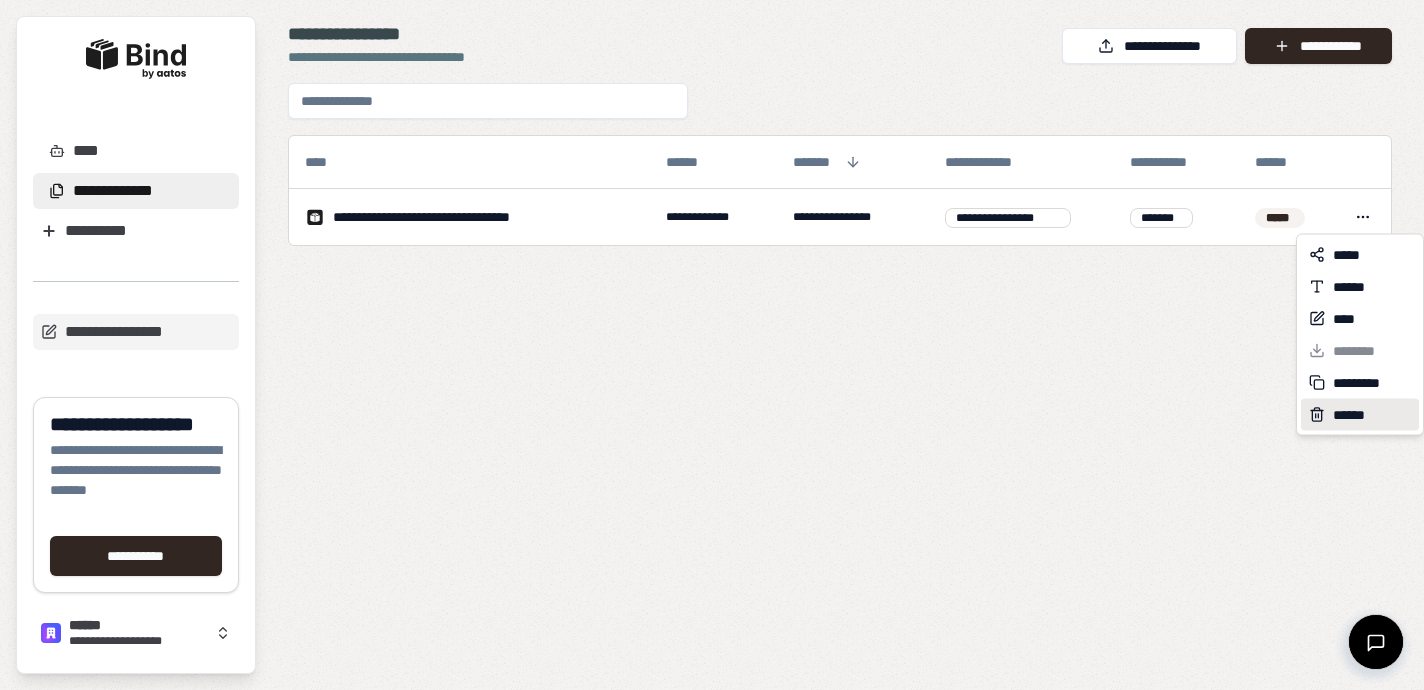 click on "******" at bounding box center [1353, 415] 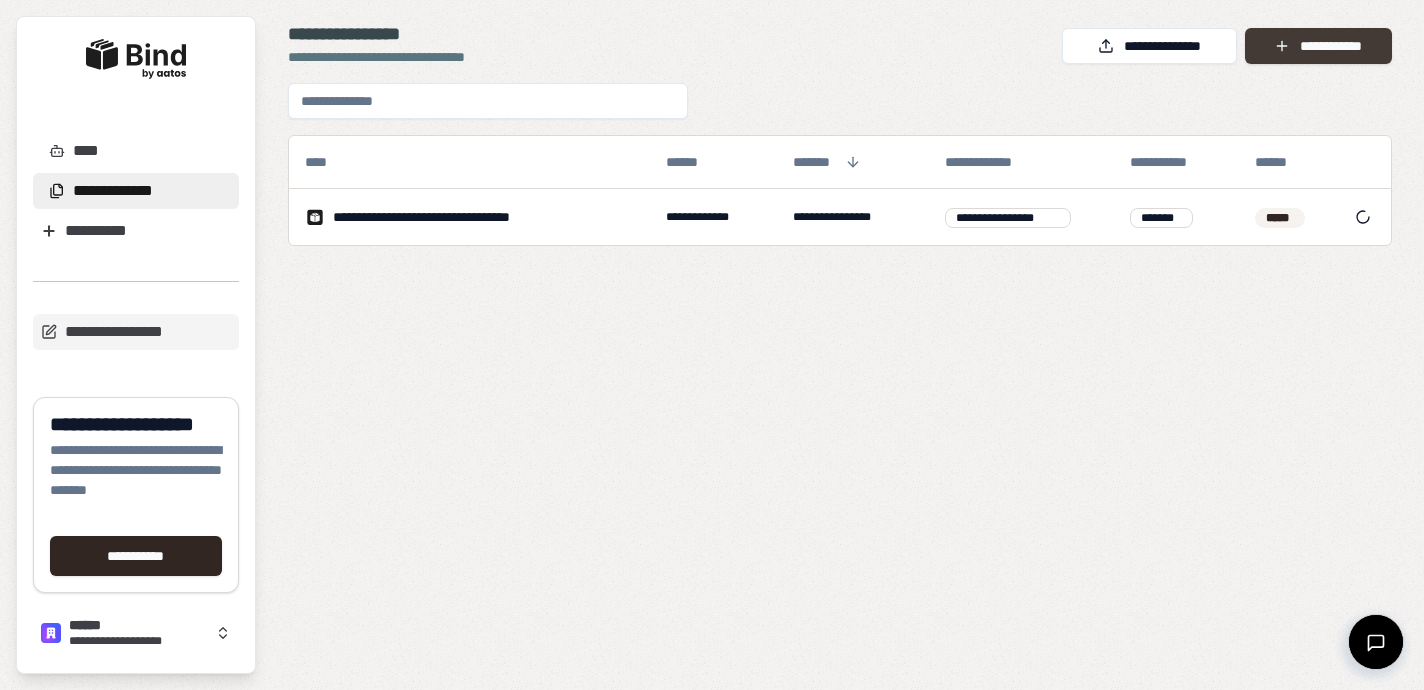 click on "**********" at bounding box center [1318, 46] 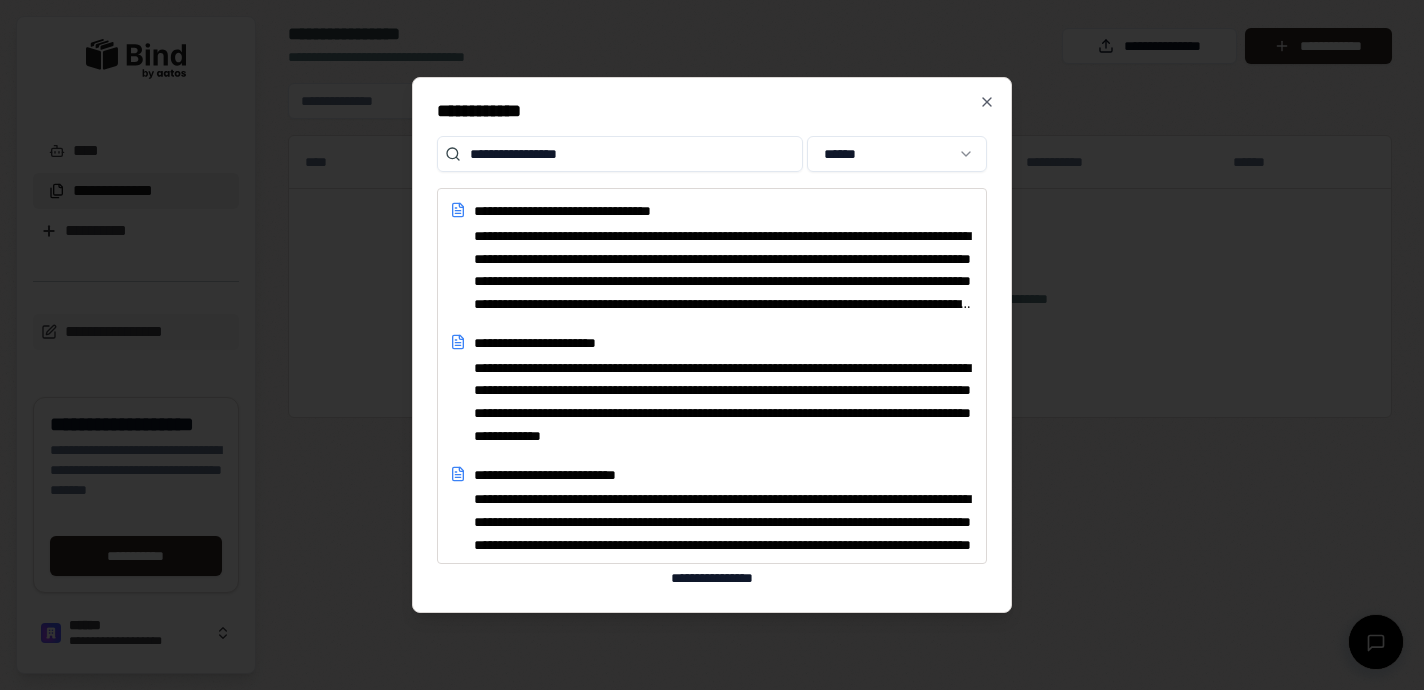 scroll, scrollTop: 2492, scrollLeft: 0, axis: vertical 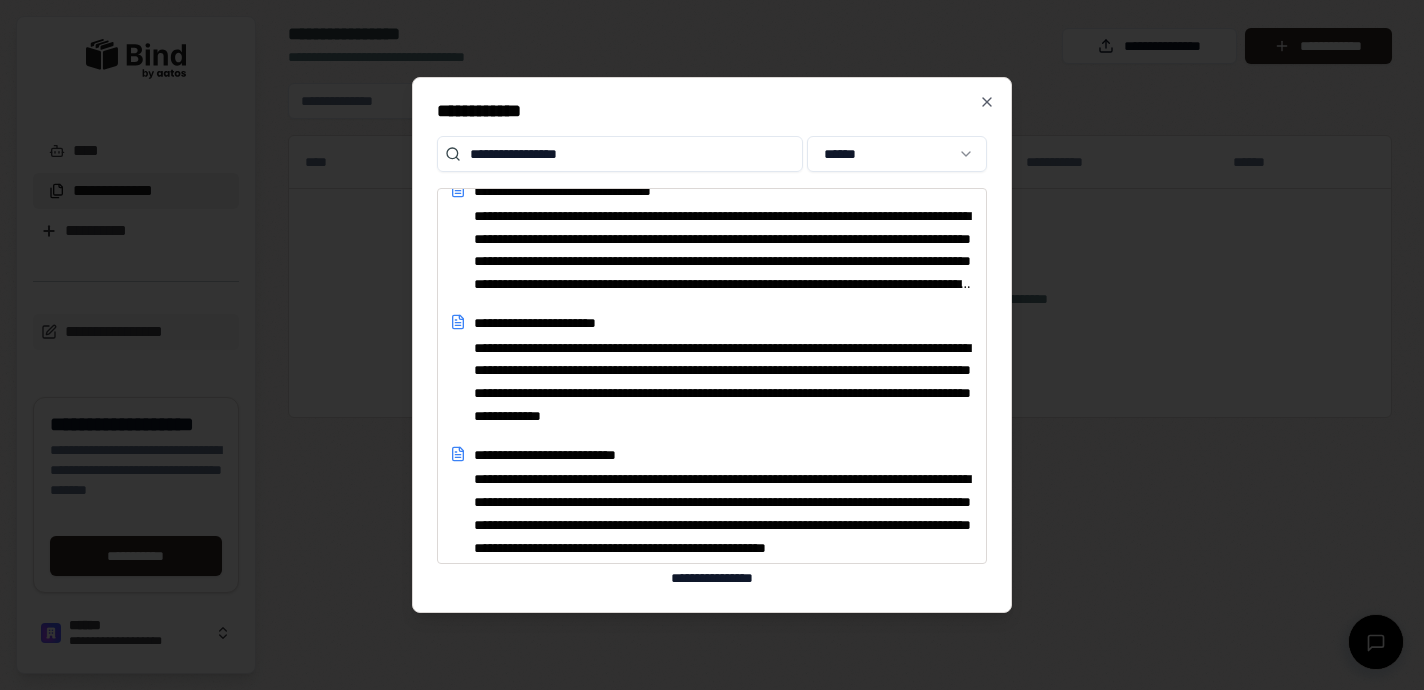 click on "**********" at bounding box center [712, 345] 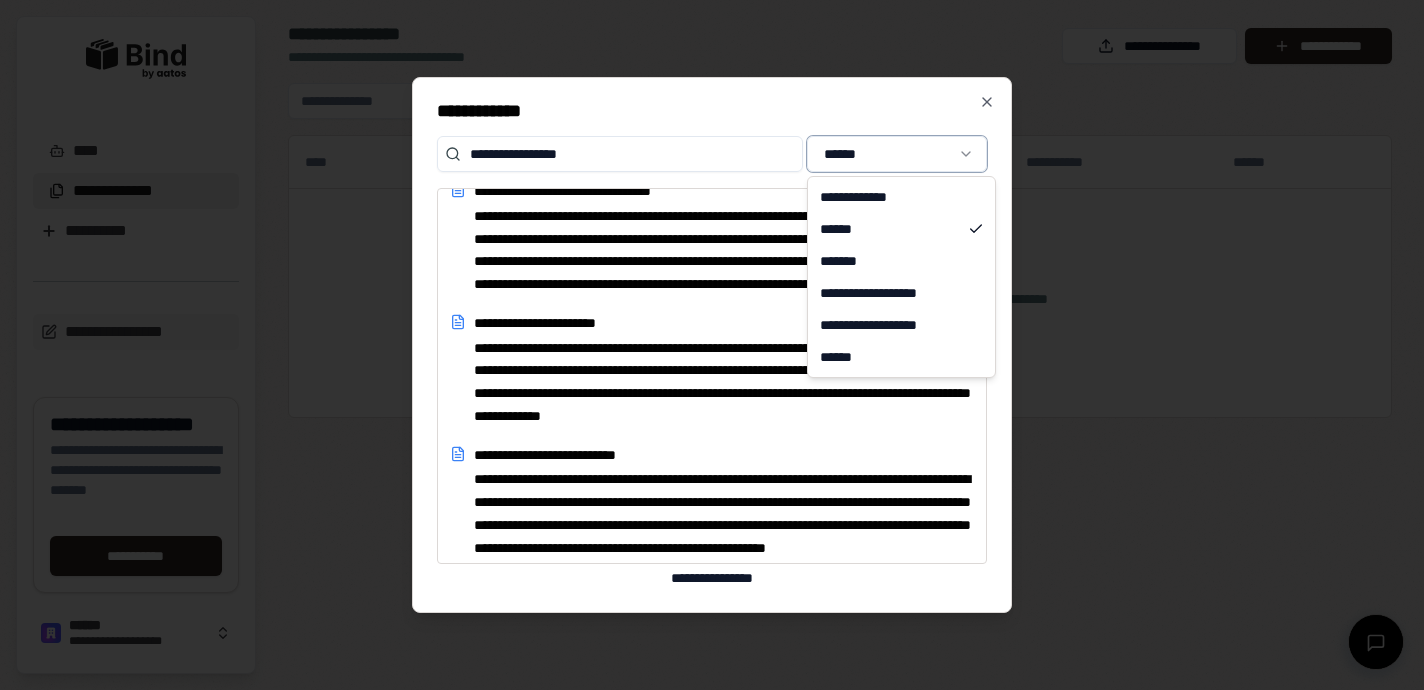 scroll, scrollTop: 5508, scrollLeft: 0, axis: vertical 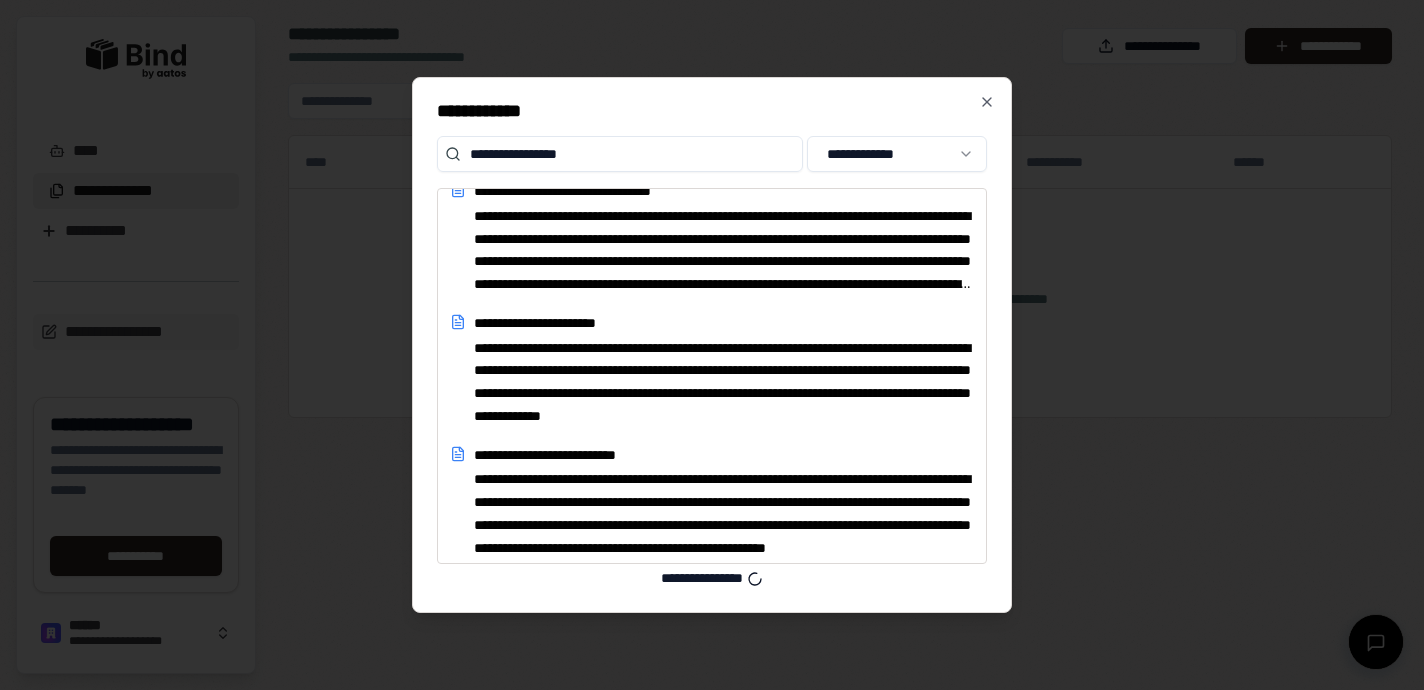 click on "**********" at bounding box center (620, 154) 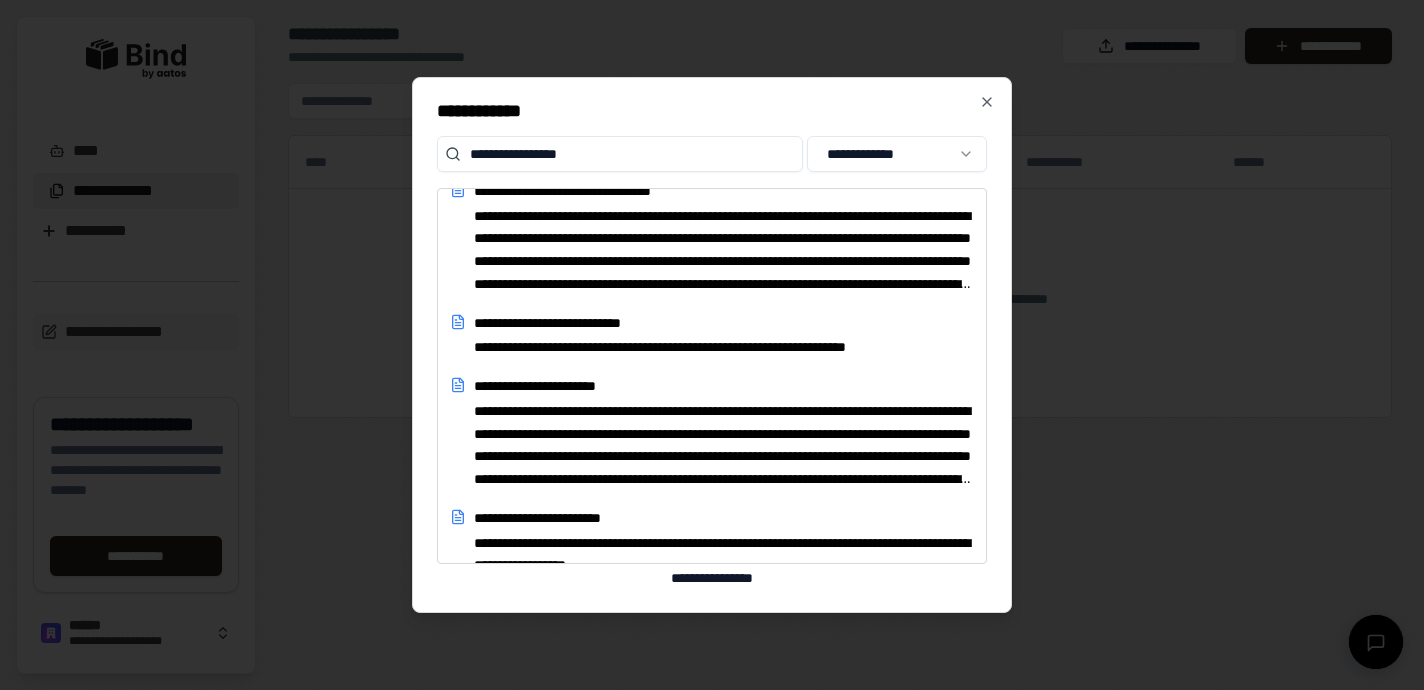 click on "**********" at bounding box center (620, 154) 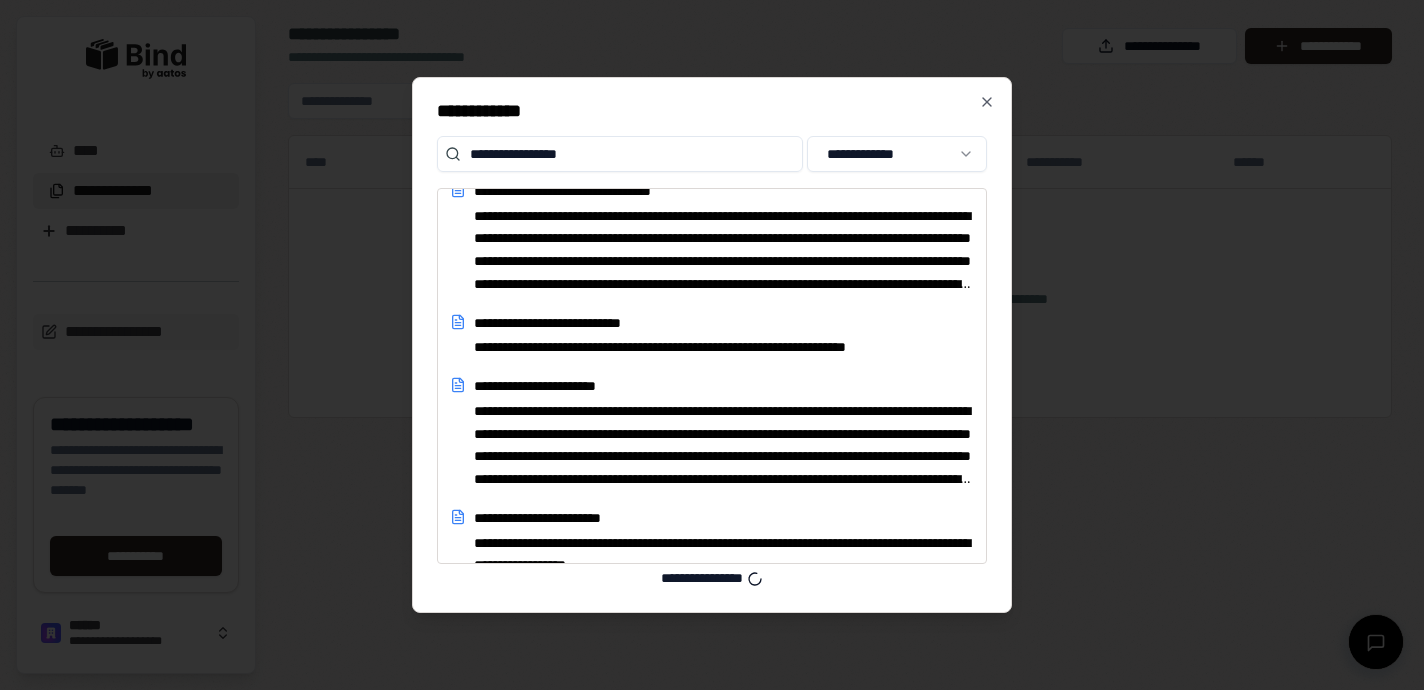 click on "**********" at bounding box center (620, 154) 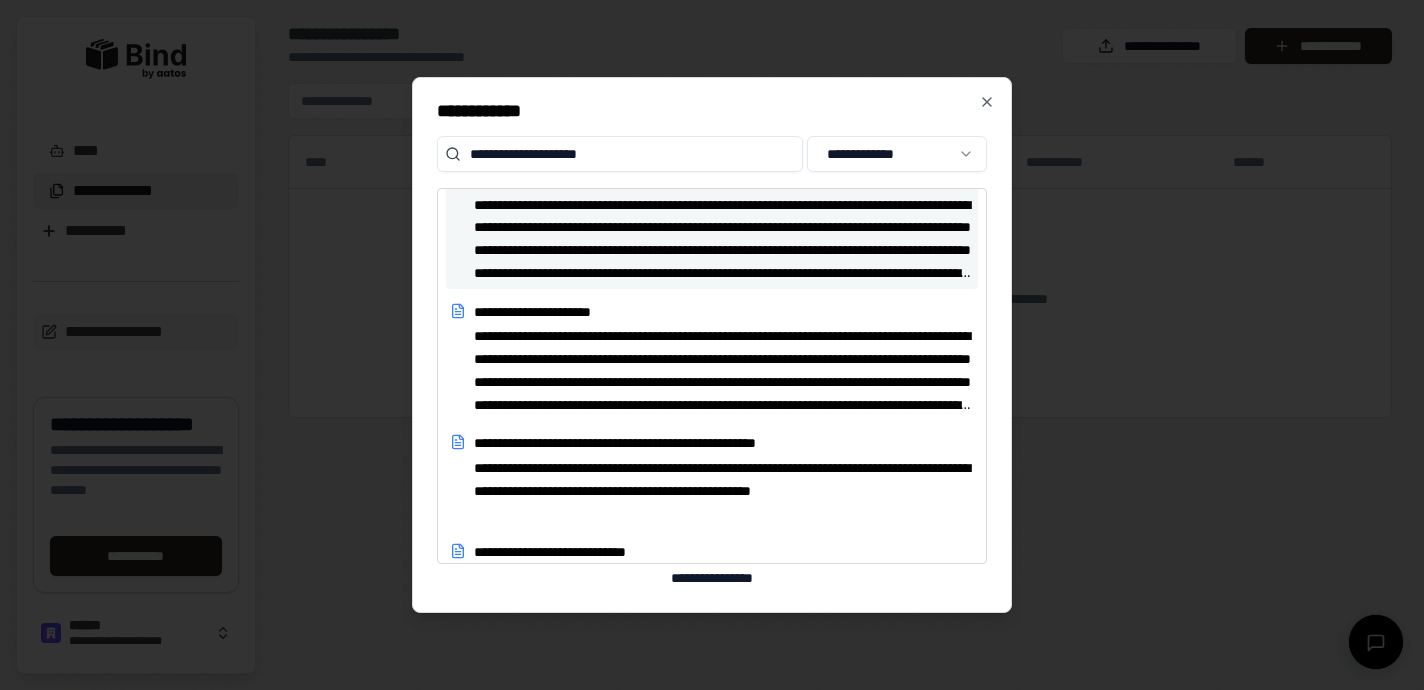 scroll, scrollTop: 4887, scrollLeft: 0, axis: vertical 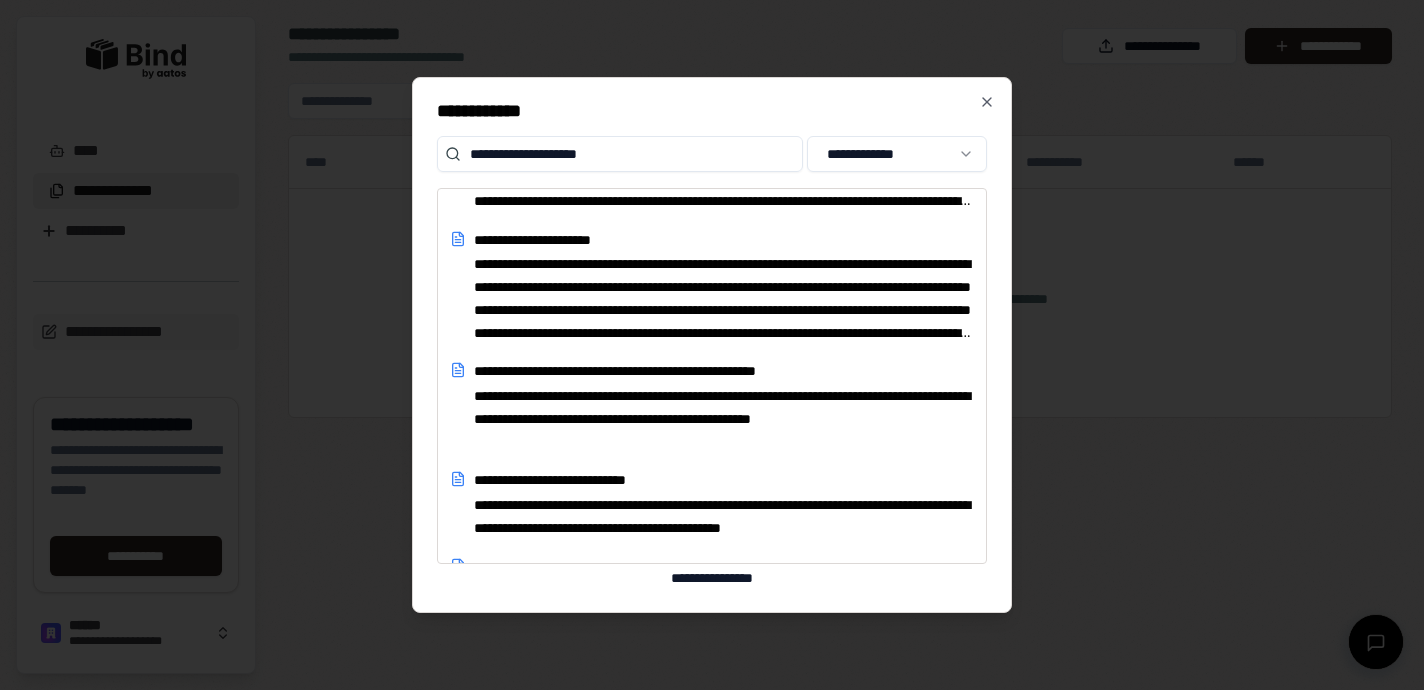 drag, startPoint x: 633, startPoint y: 156, endPoint x: 370, endPoint y: 150, distance: 263.06842 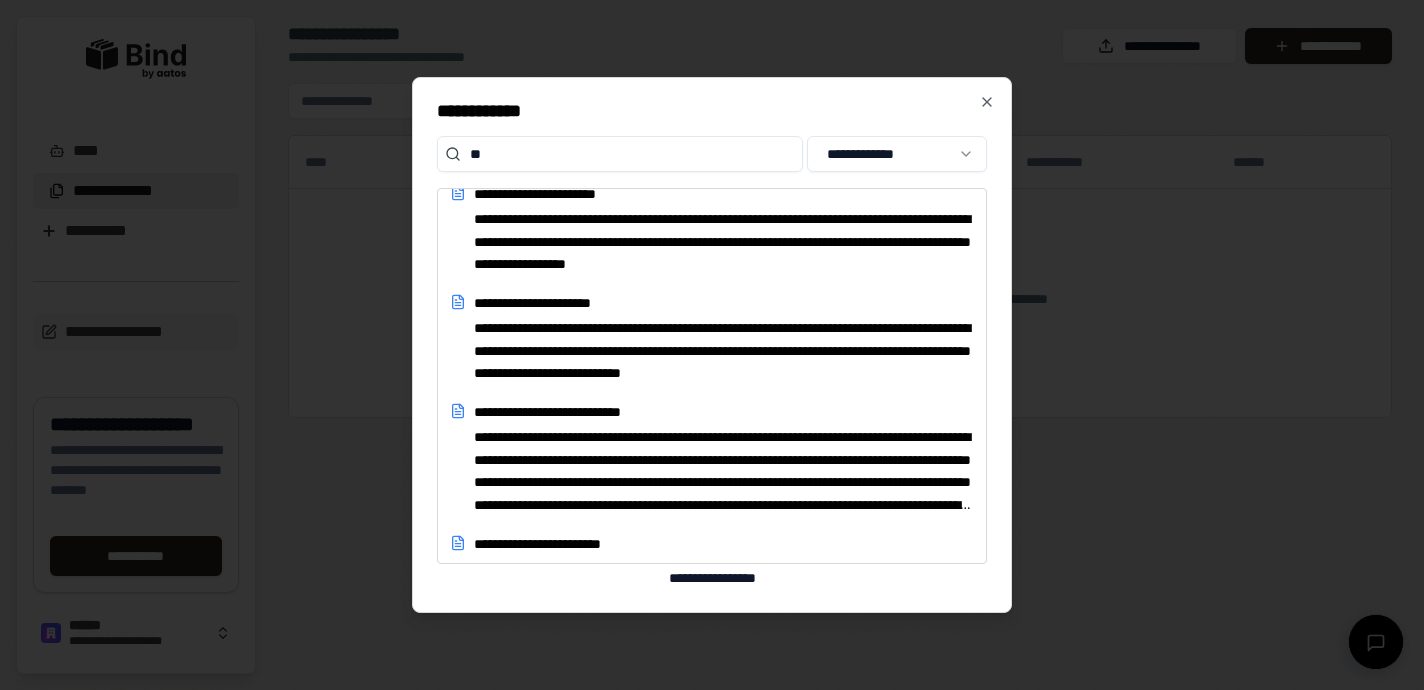 scroll, scrollTop: 694, scrollLeft: 0, axis: vertical 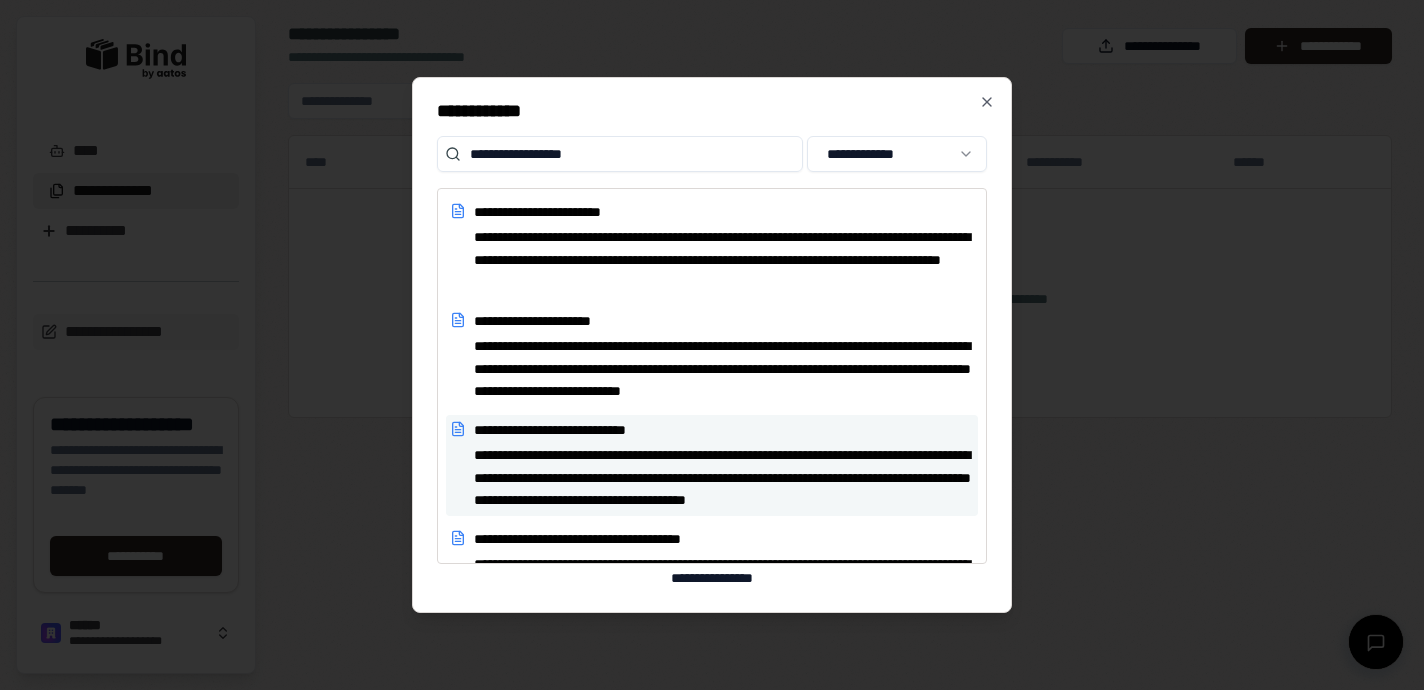 type on "**********" 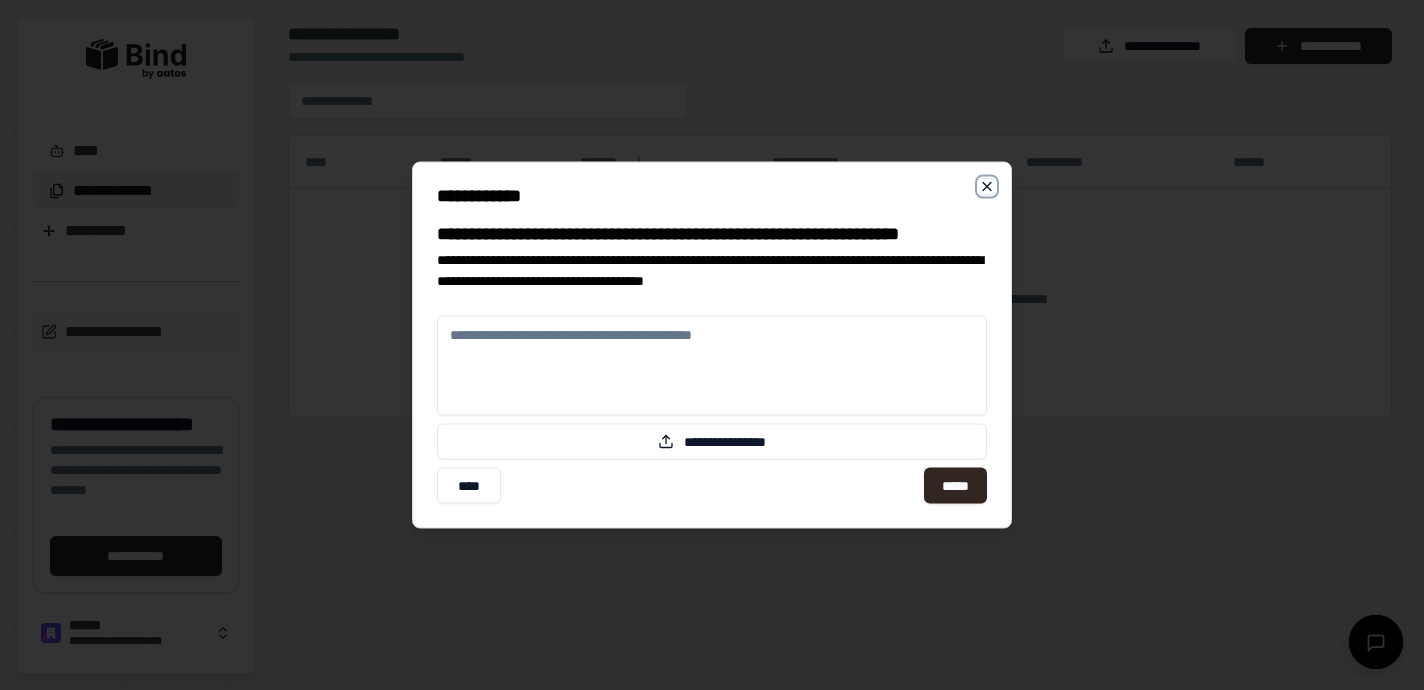 click 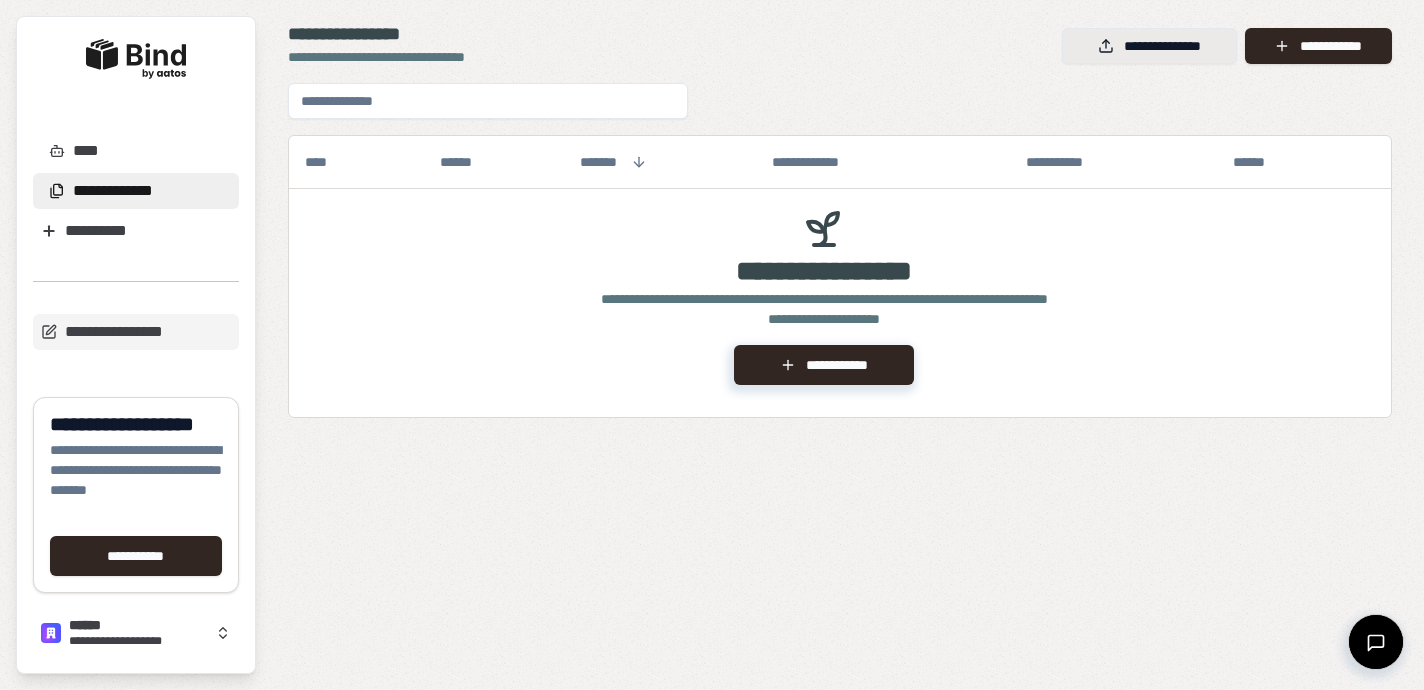 click on "**********" at bounding box center [1149, 46] 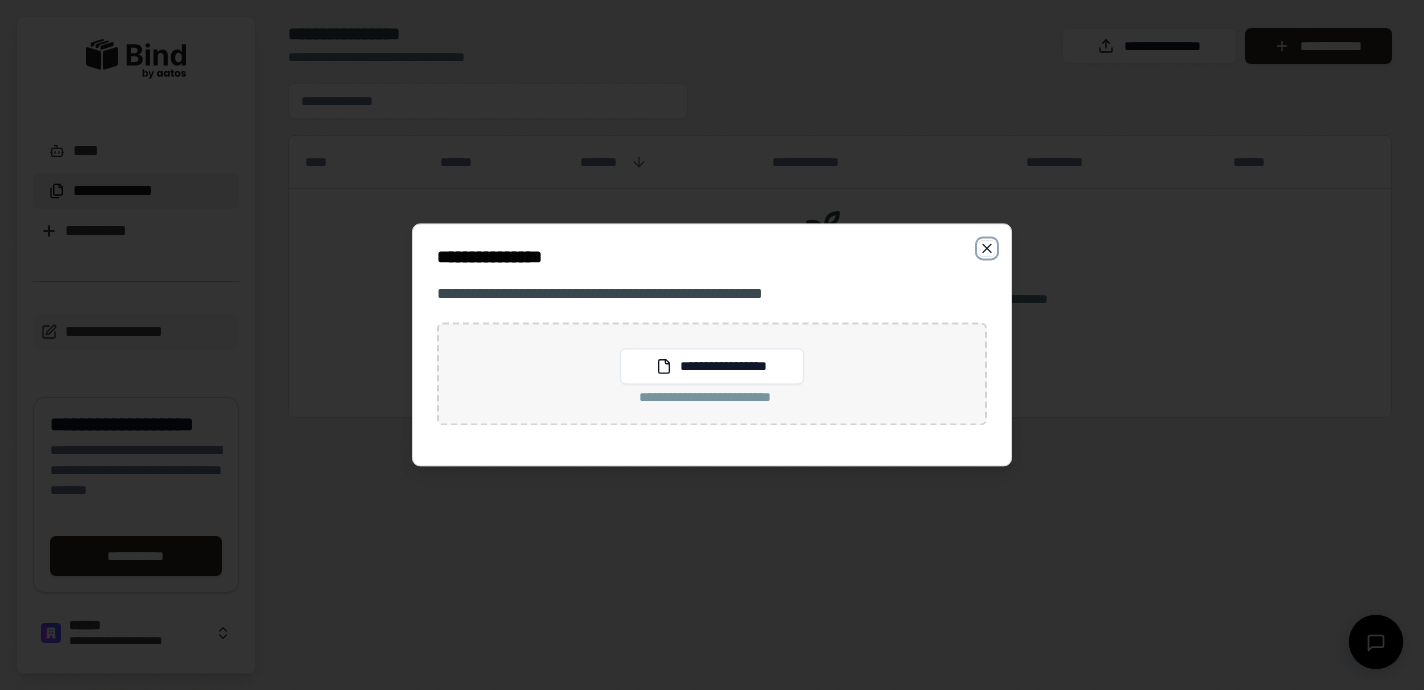 click 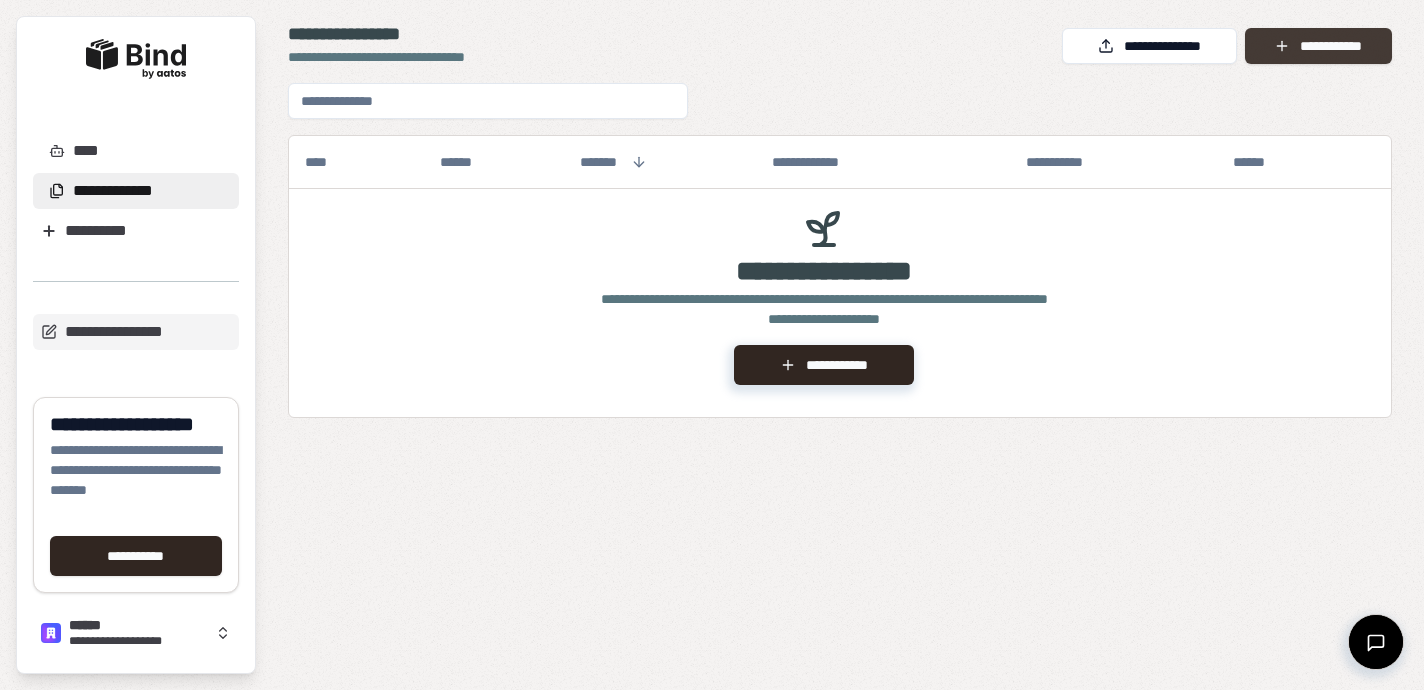 click on "**********" at bounding box center [1318, 46] 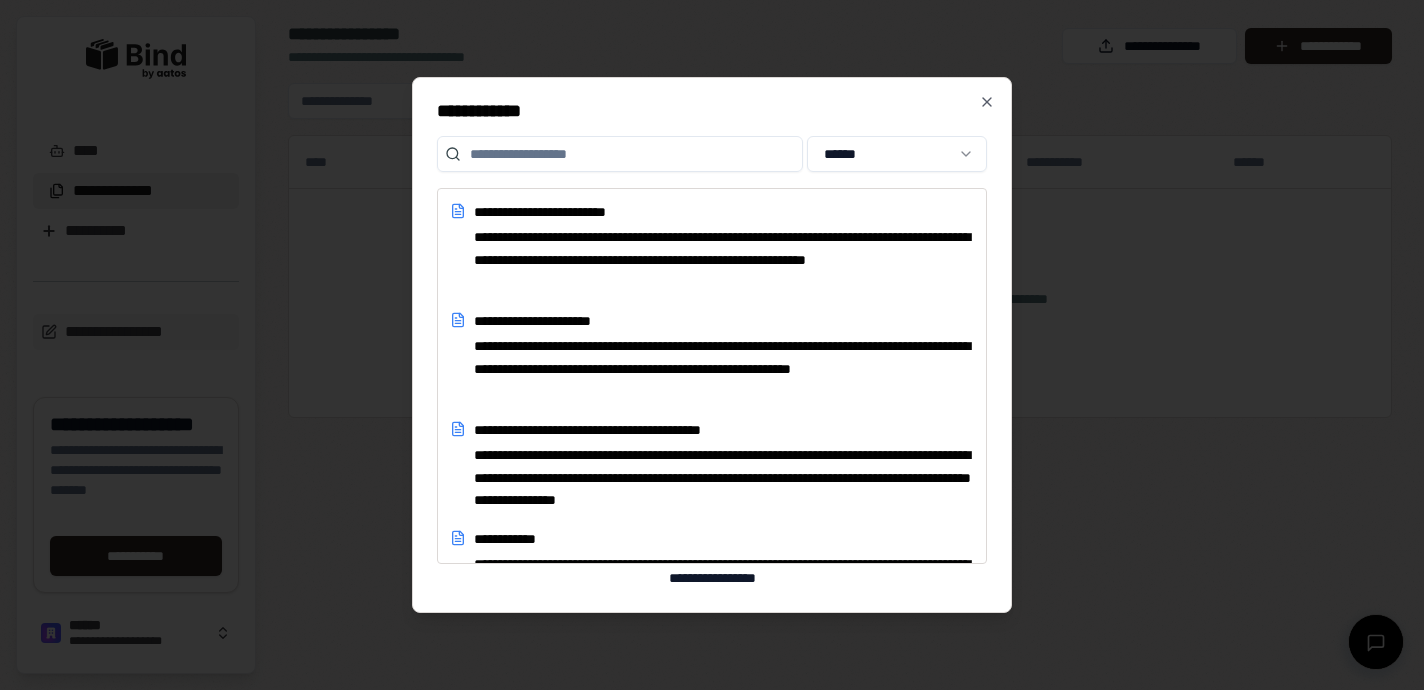 click on "**********" at bounding box center (712, 345) 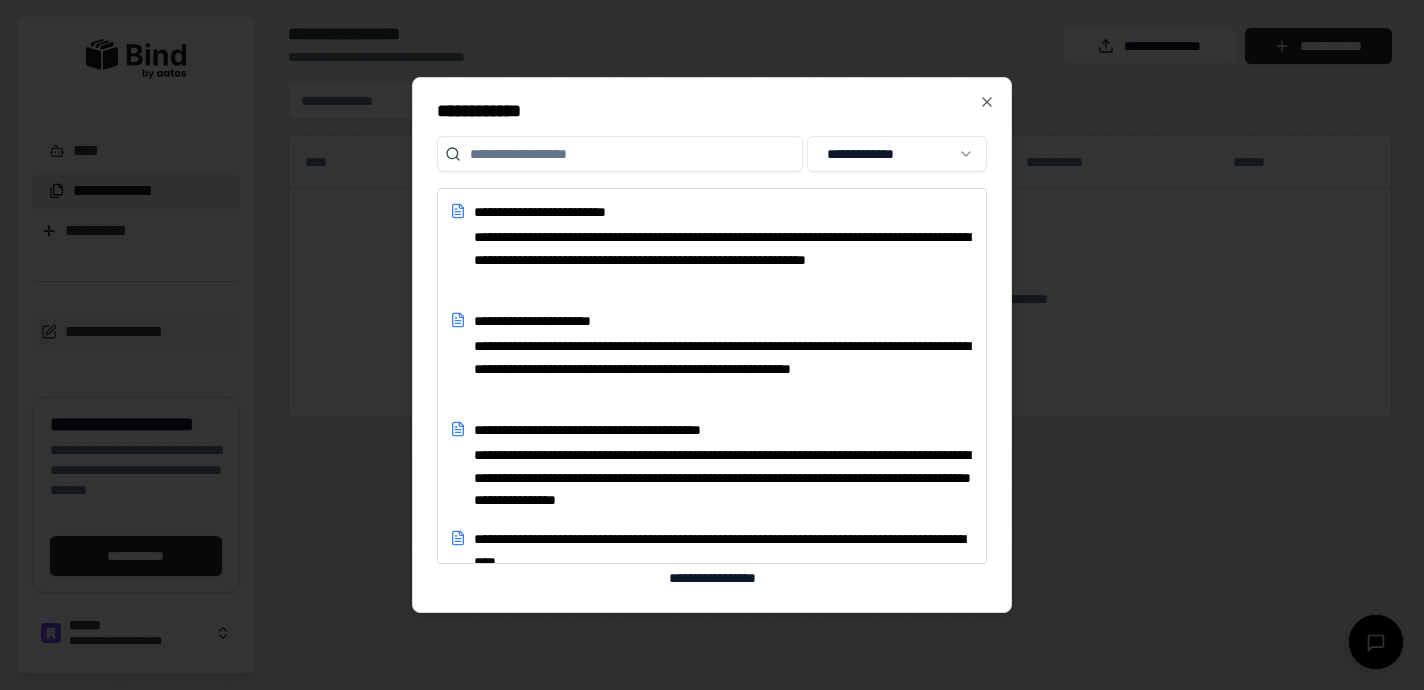 click at bounding box center (620, 154) 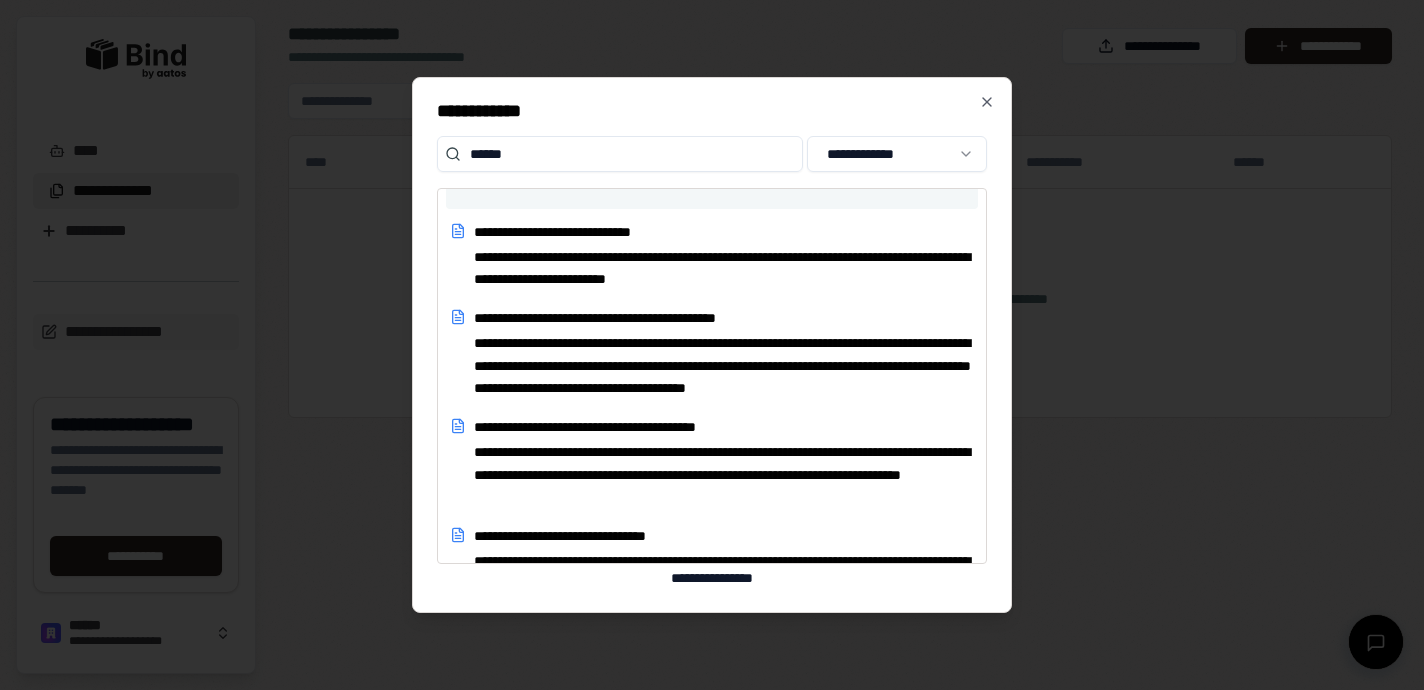 scroll, scrollTop: 246, scrollLeft: 0, axis: vertical 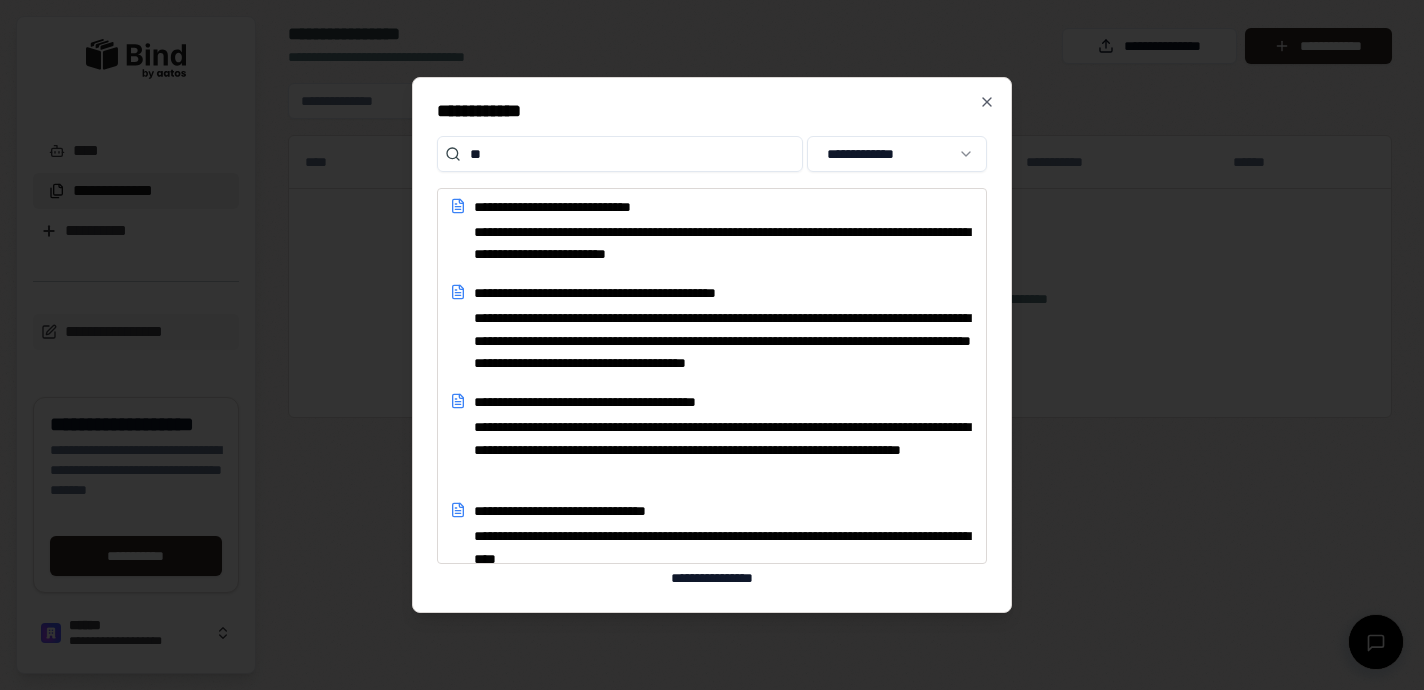 type on "*" 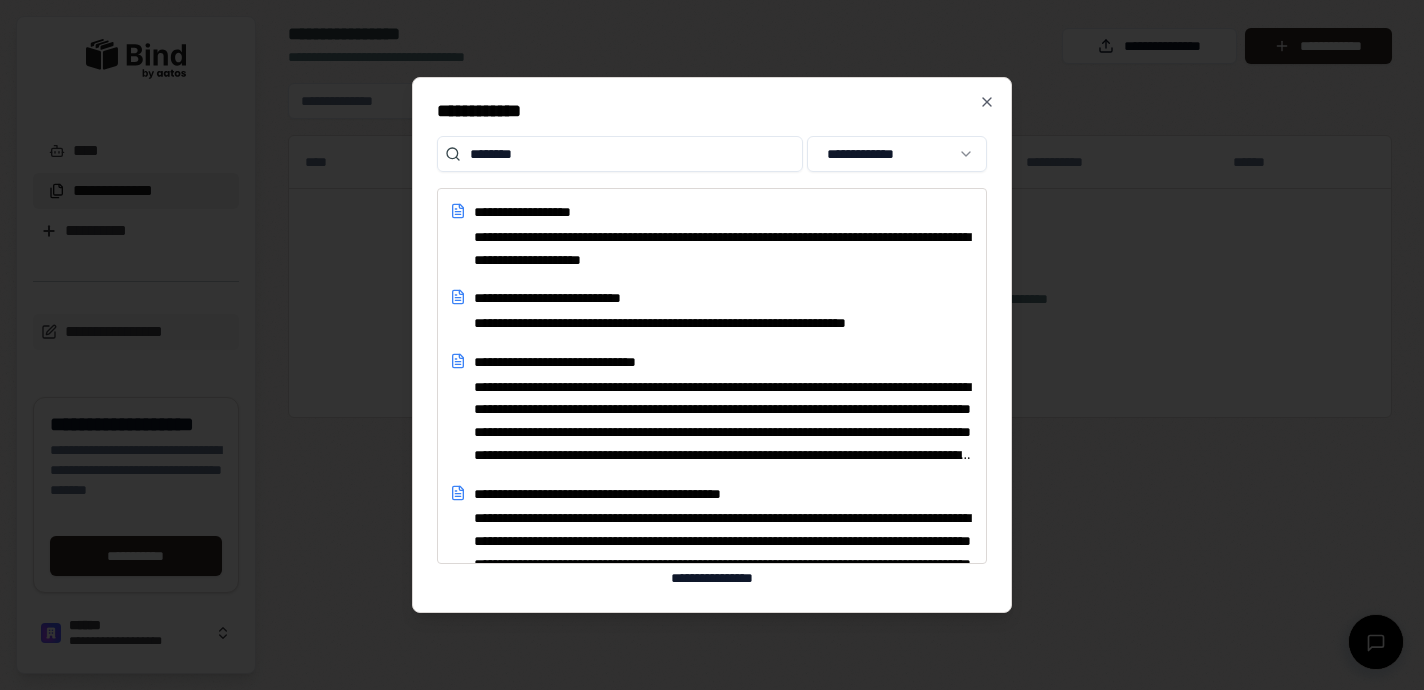 type on "*******" 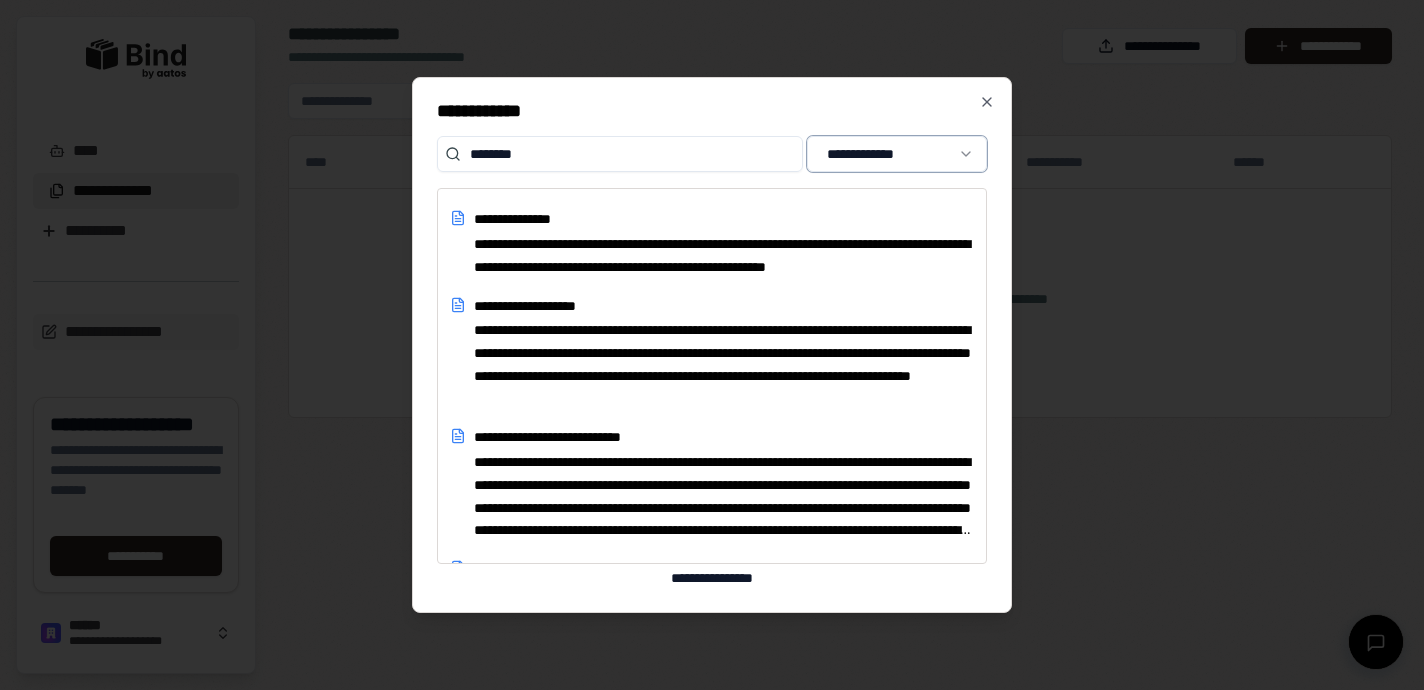 scroll, scrollTop: 5394, scrollLeft: 0, axis: vertical 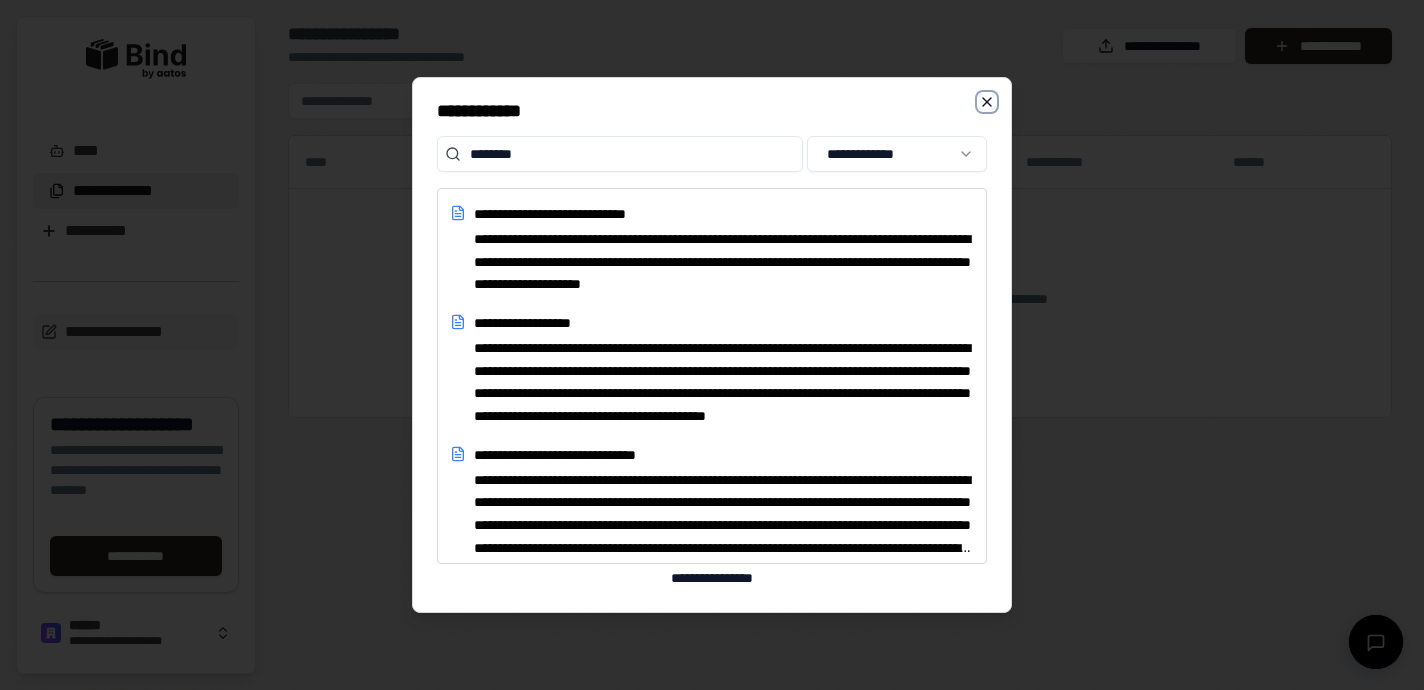 click 